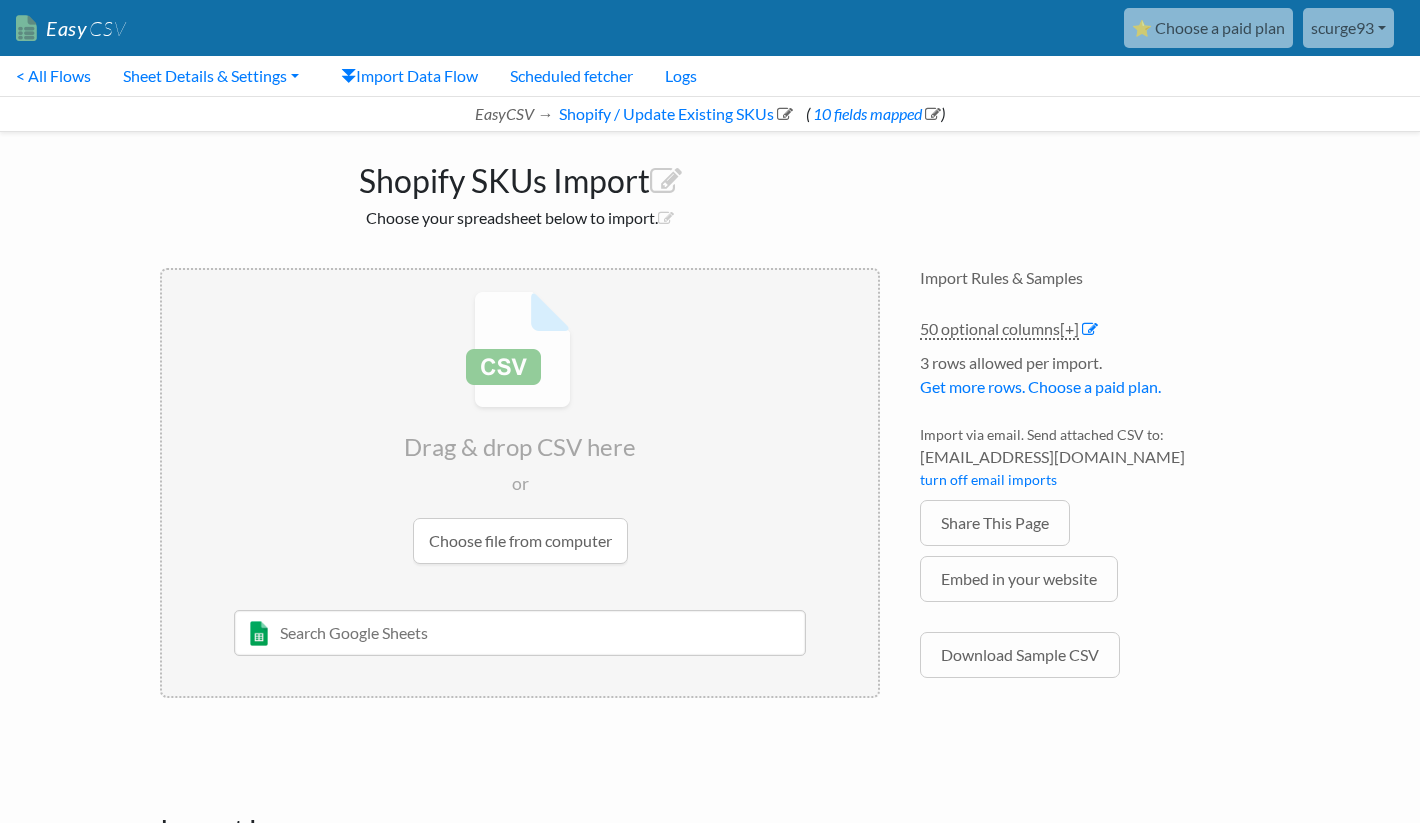 scroll, scrollTop: 0, scrollLeft: 0, axis: both 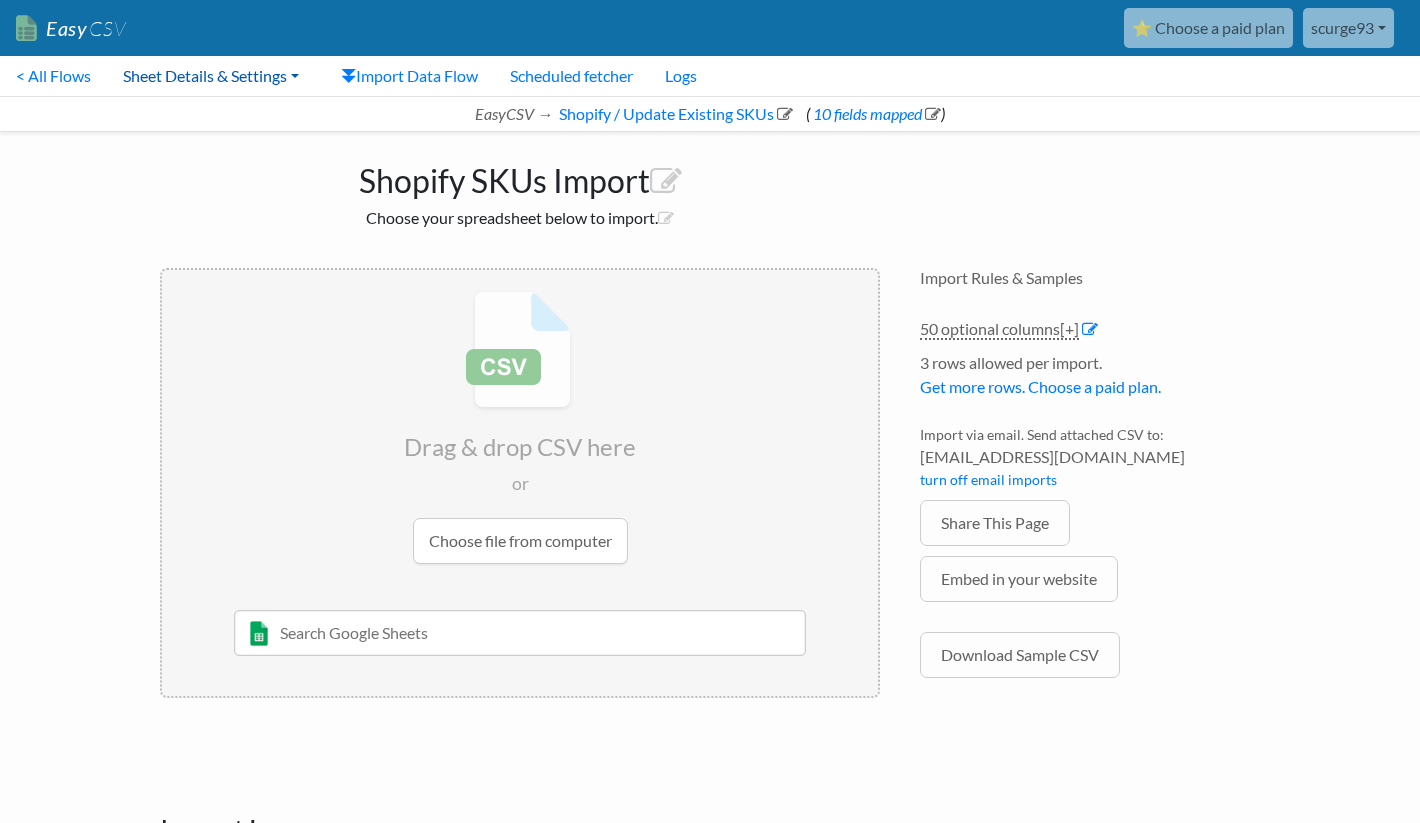 click on "Sheet Details & Settings" at bounding box center (211, 76) 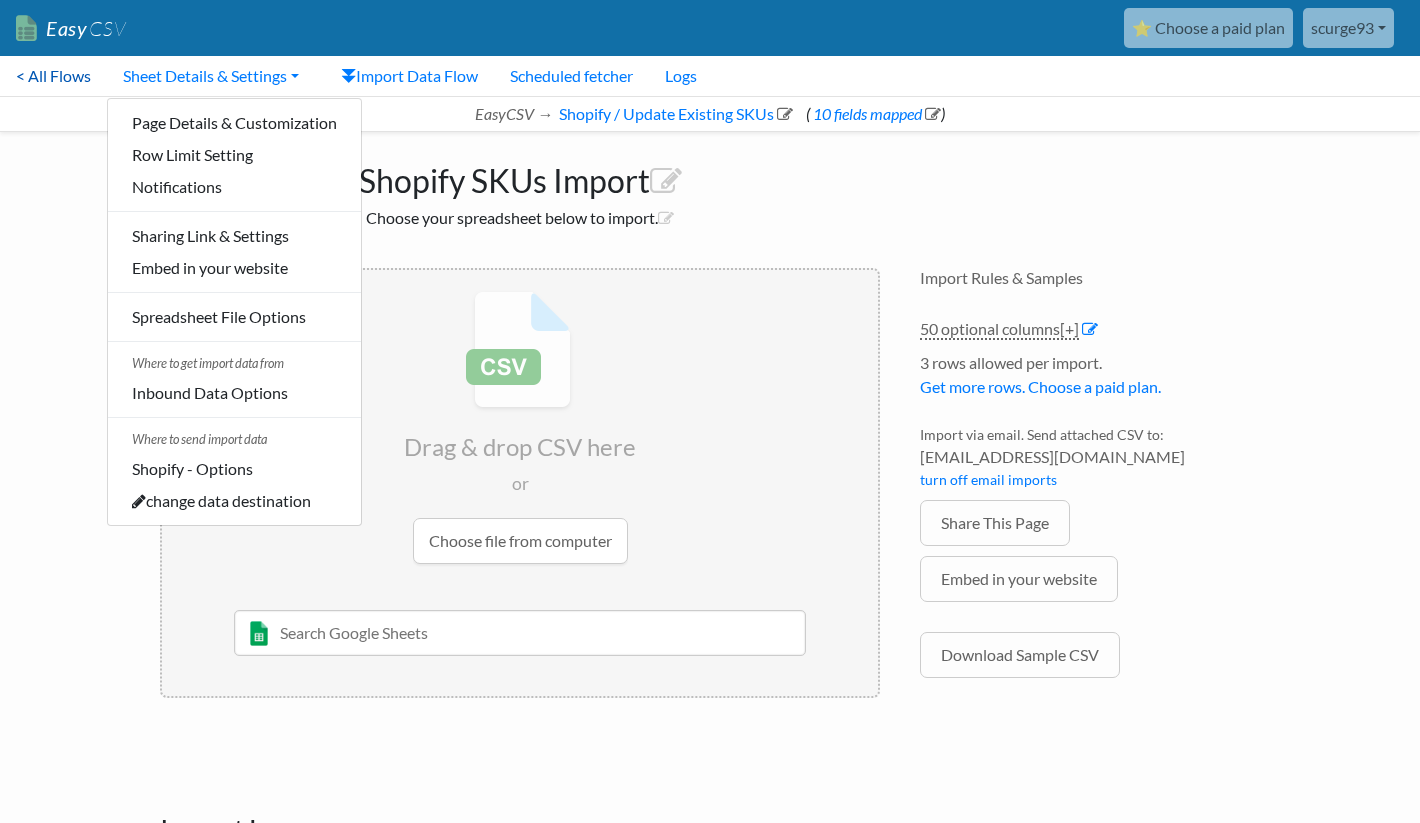 click on "< All Flows" at bounding box center (53, 76) 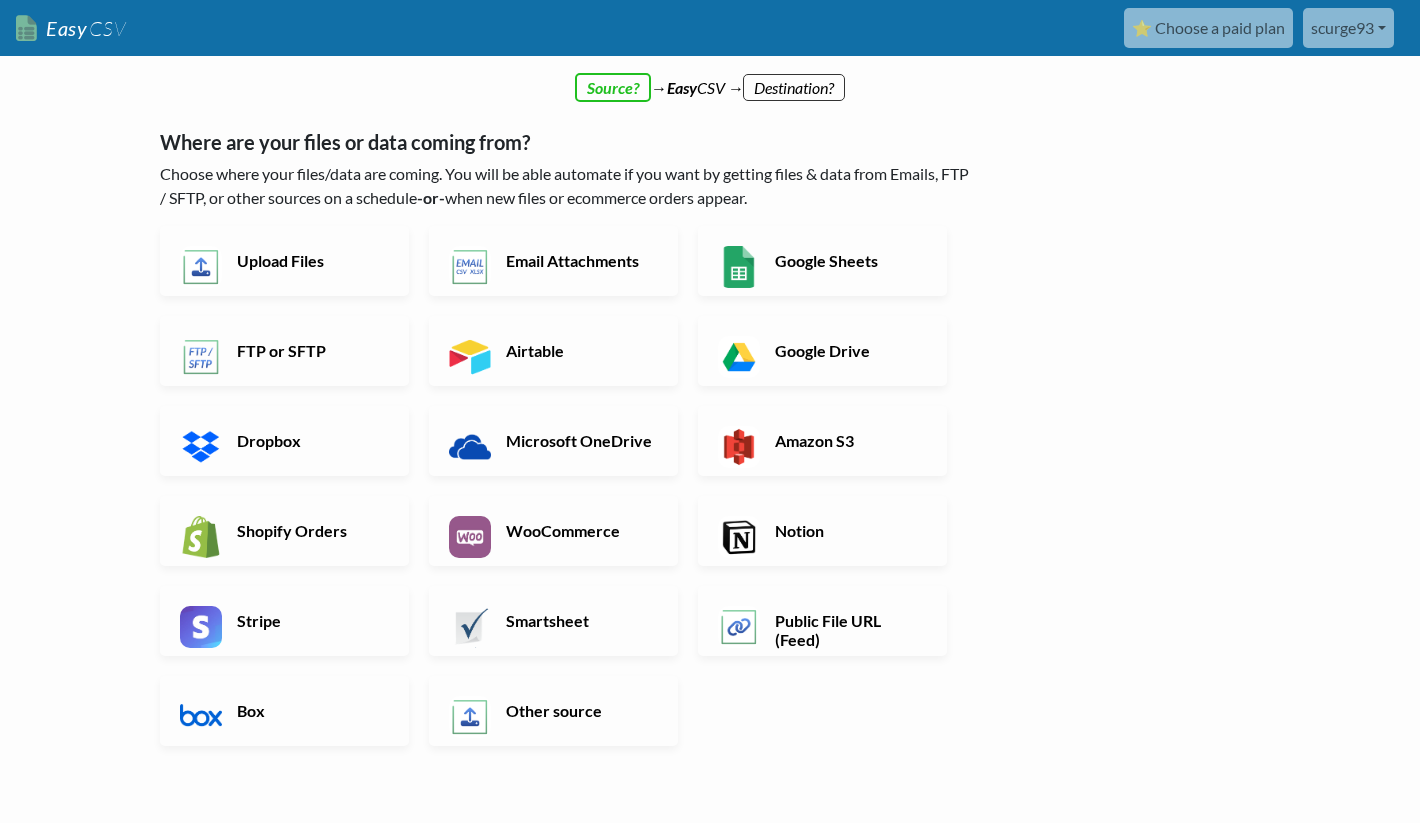 scroll, scrollTop: 0, scrollLeft: 0, axis: both 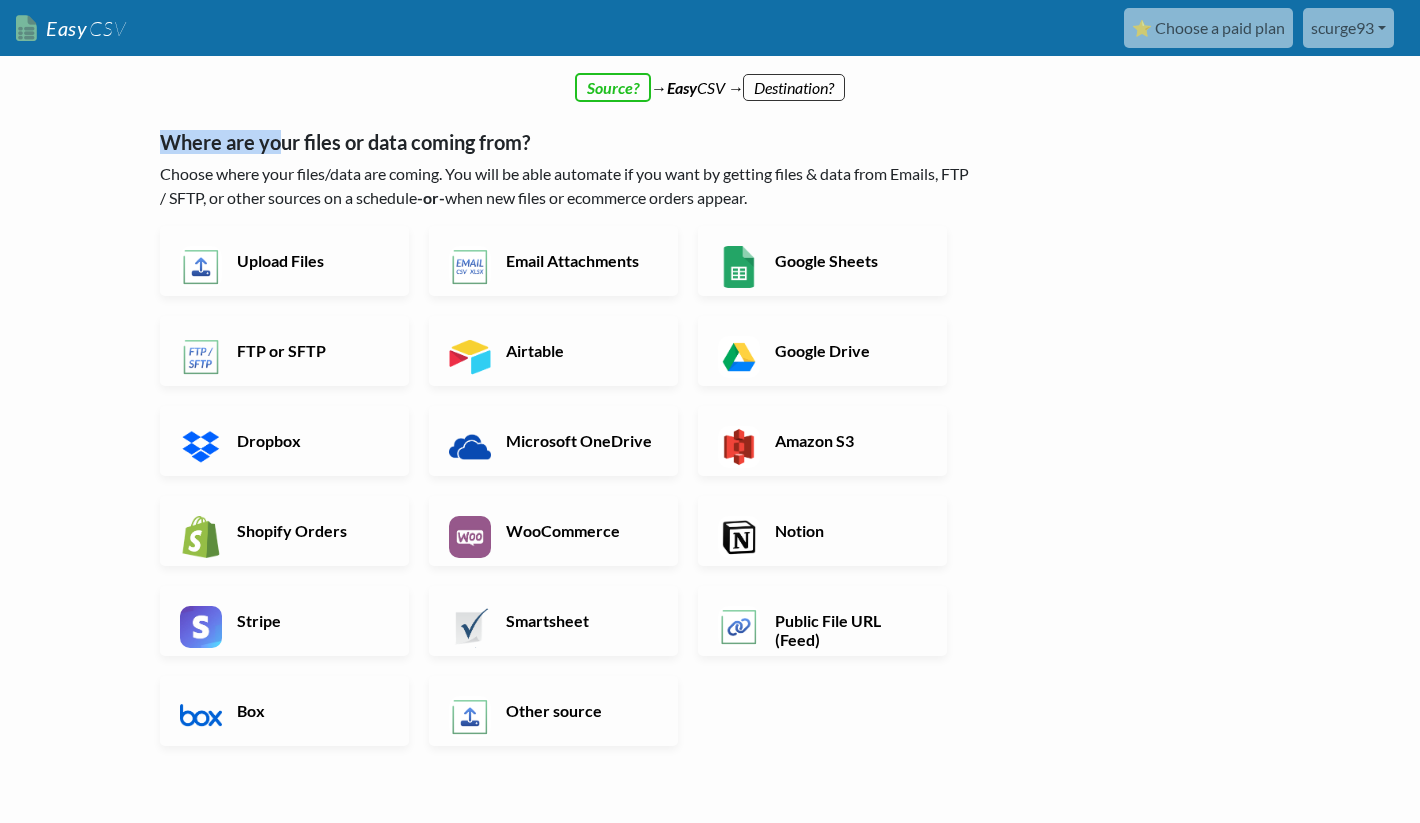 drag, startPoint x: 284, startPoint y: 148, endPoint x: 468, endPoint y: 129, distance: 184.97838 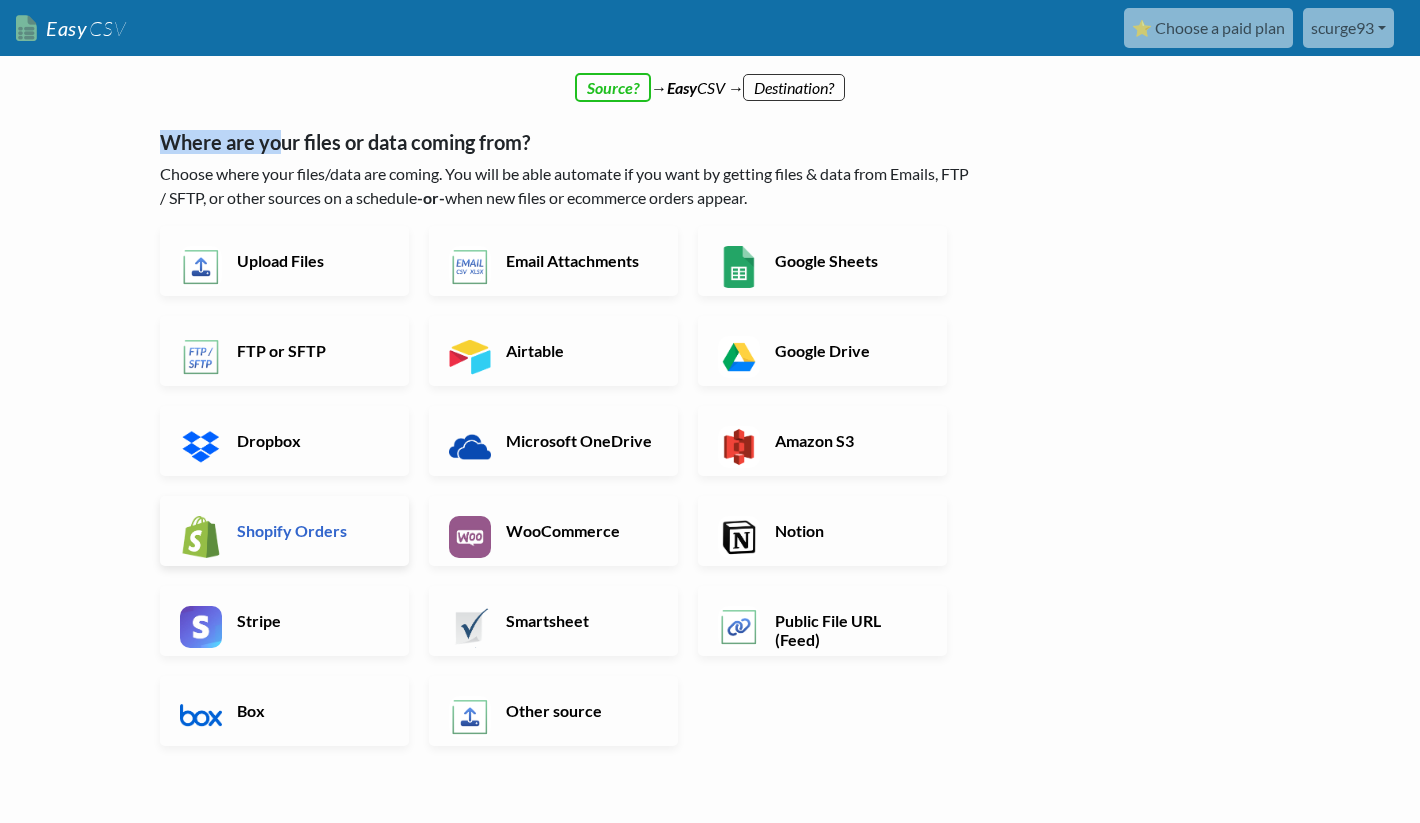 click on "Shopify Orders" at bounding box center (284, 531) 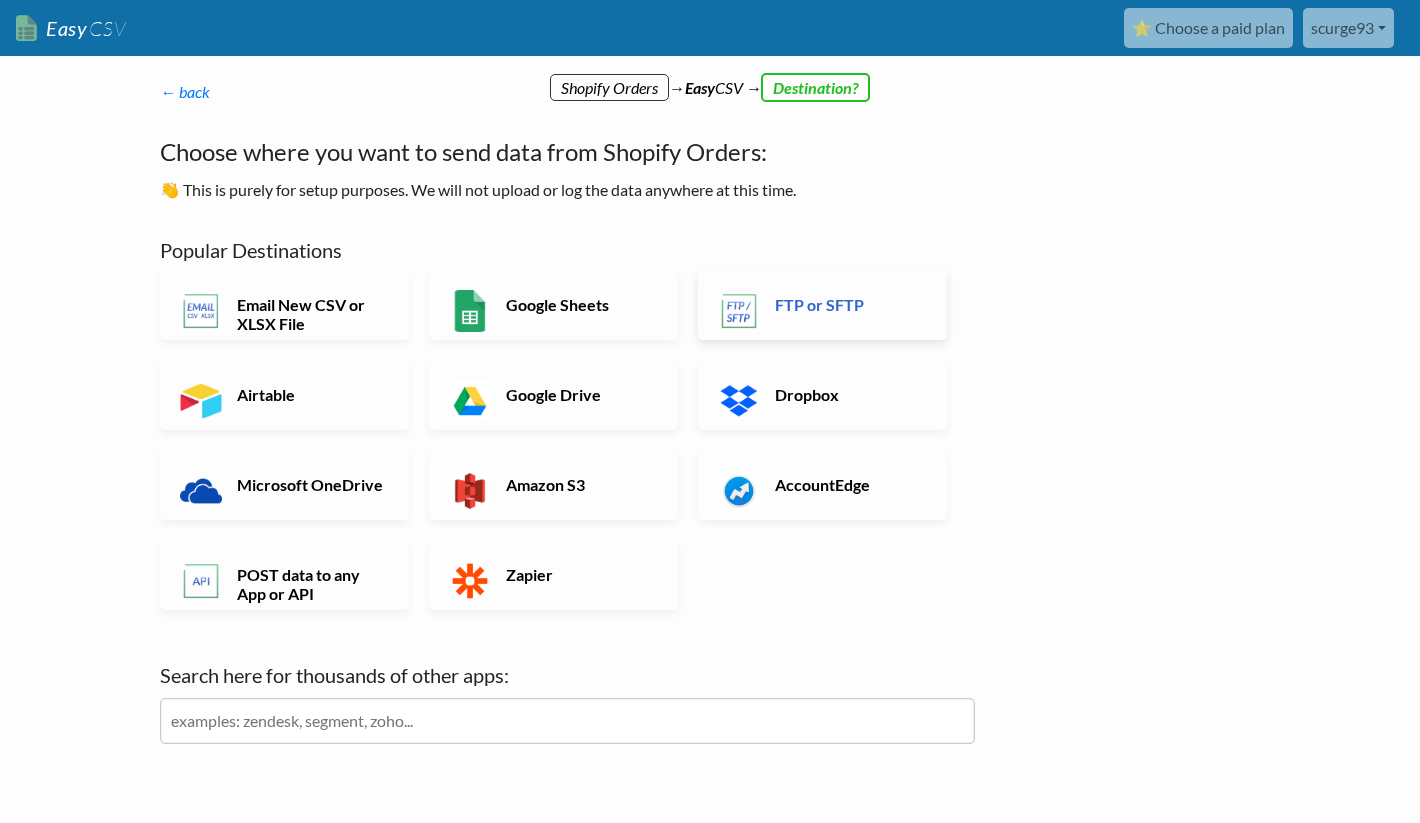click on "FTP or SFTP" at bounding box center [848, 304] 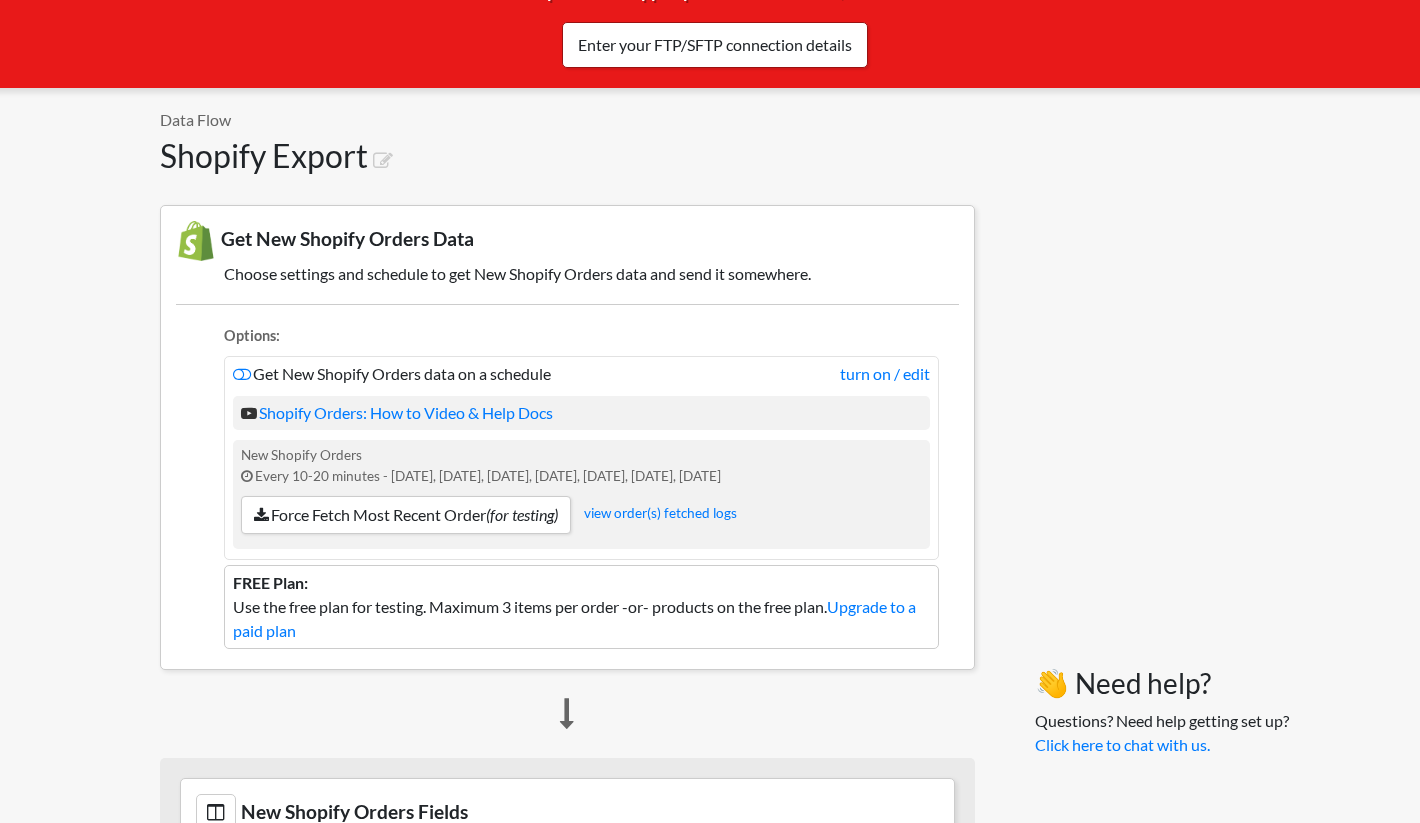 scroll, scrollTop: 185, scrollLeft: 0, axis: vertical 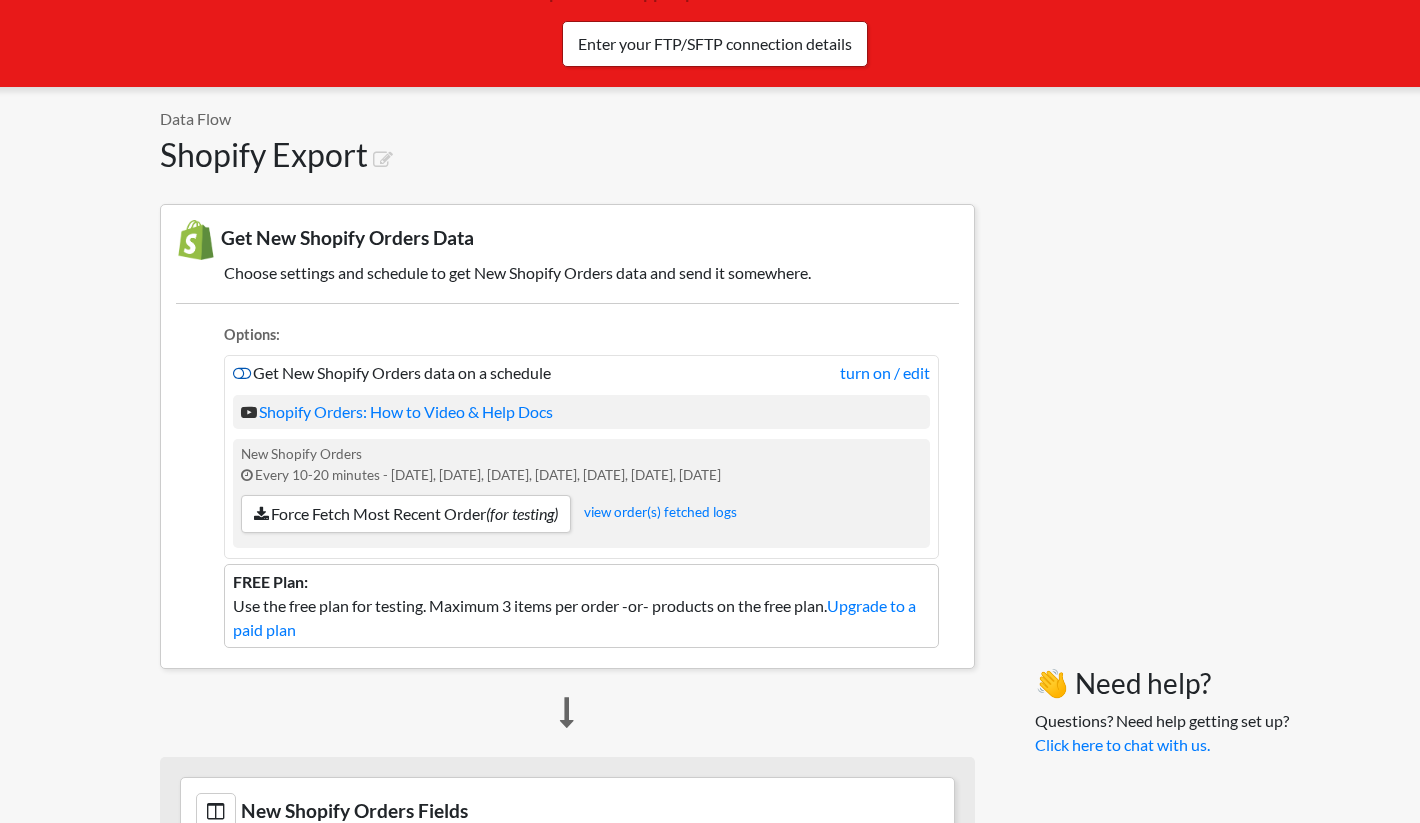 click at bounding box center [242, 373] 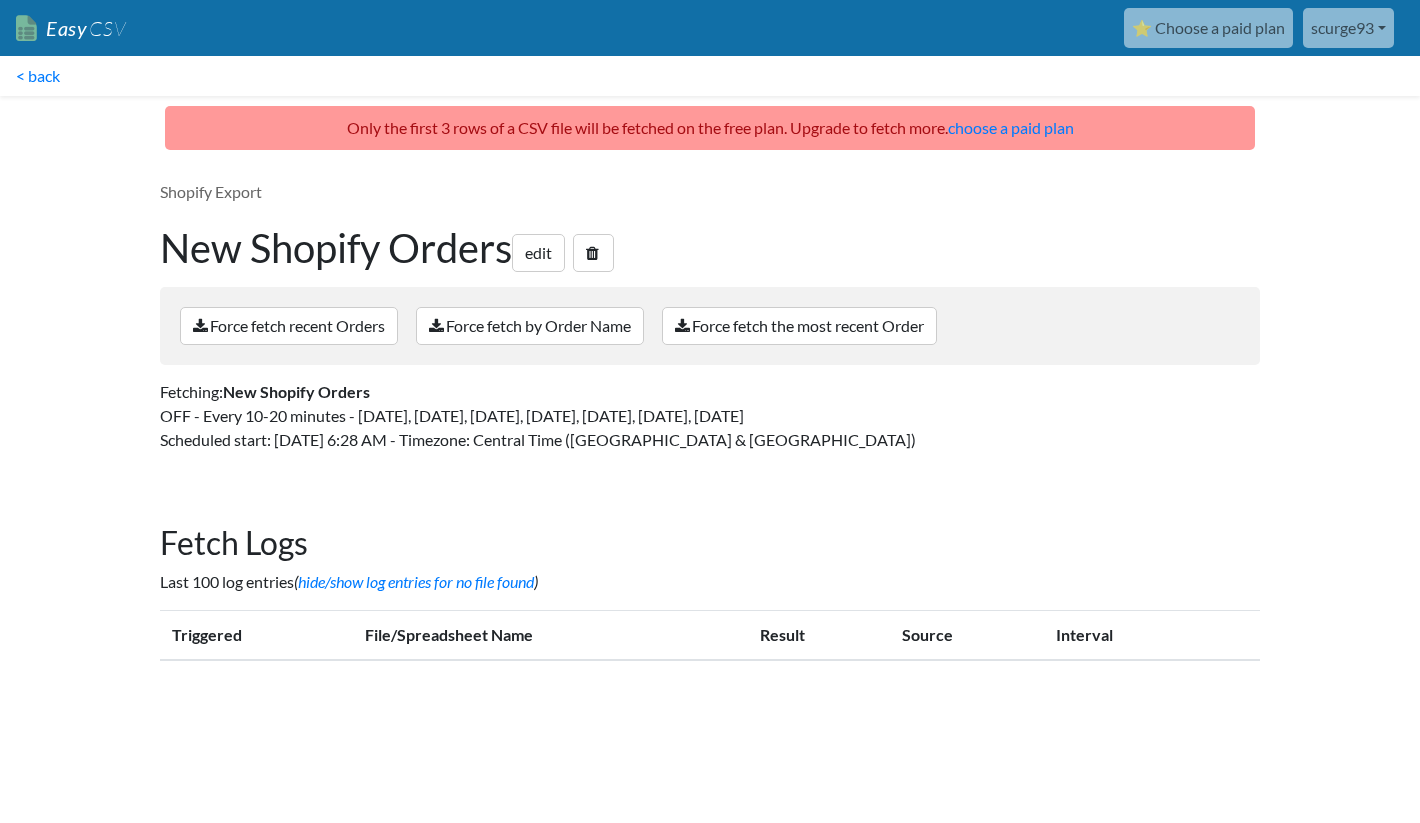 scroll, scrollTop: 0, scrollLeft: 0, axis: both 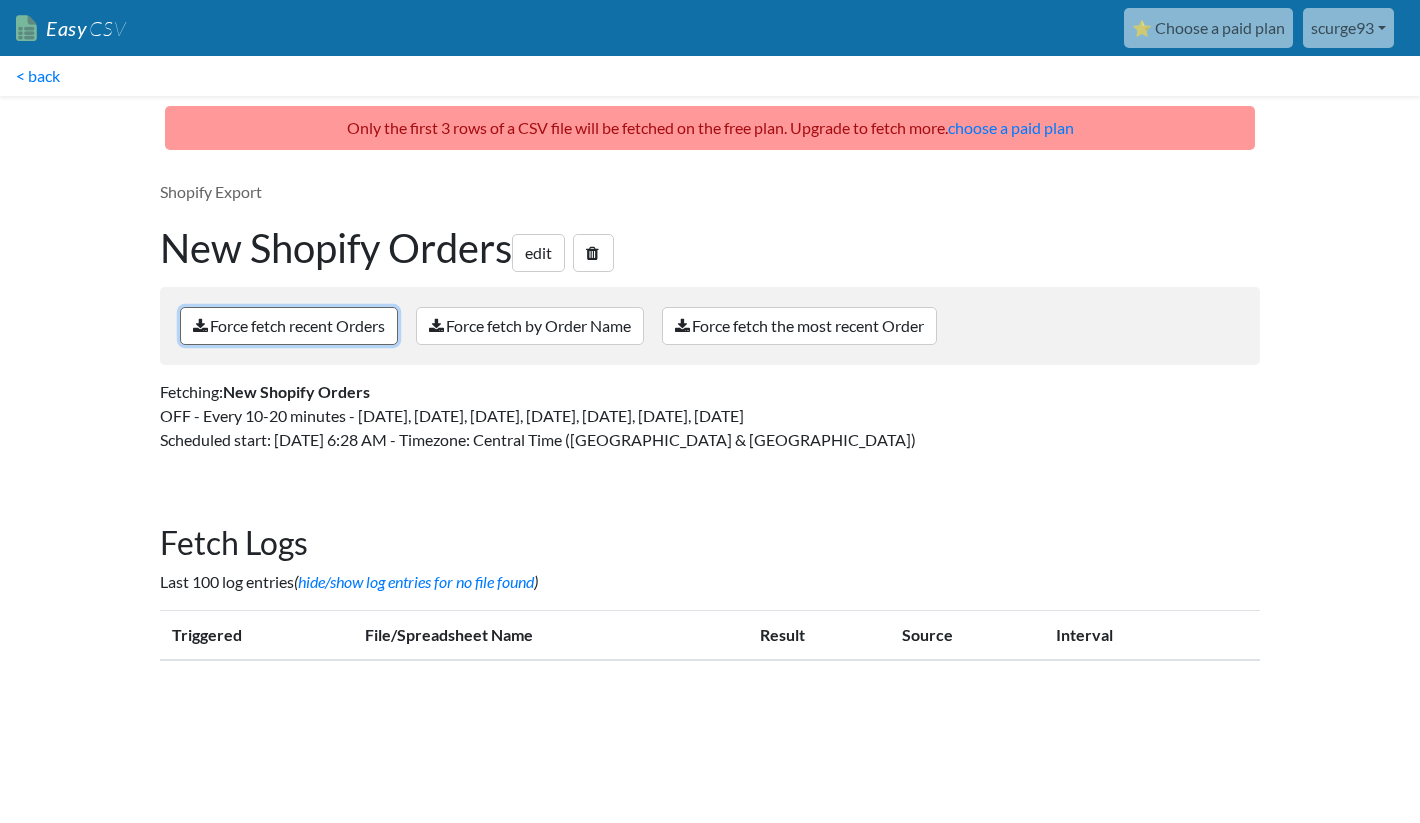 click on "Force fetch recent Orders" at bounding box center [289, 326] 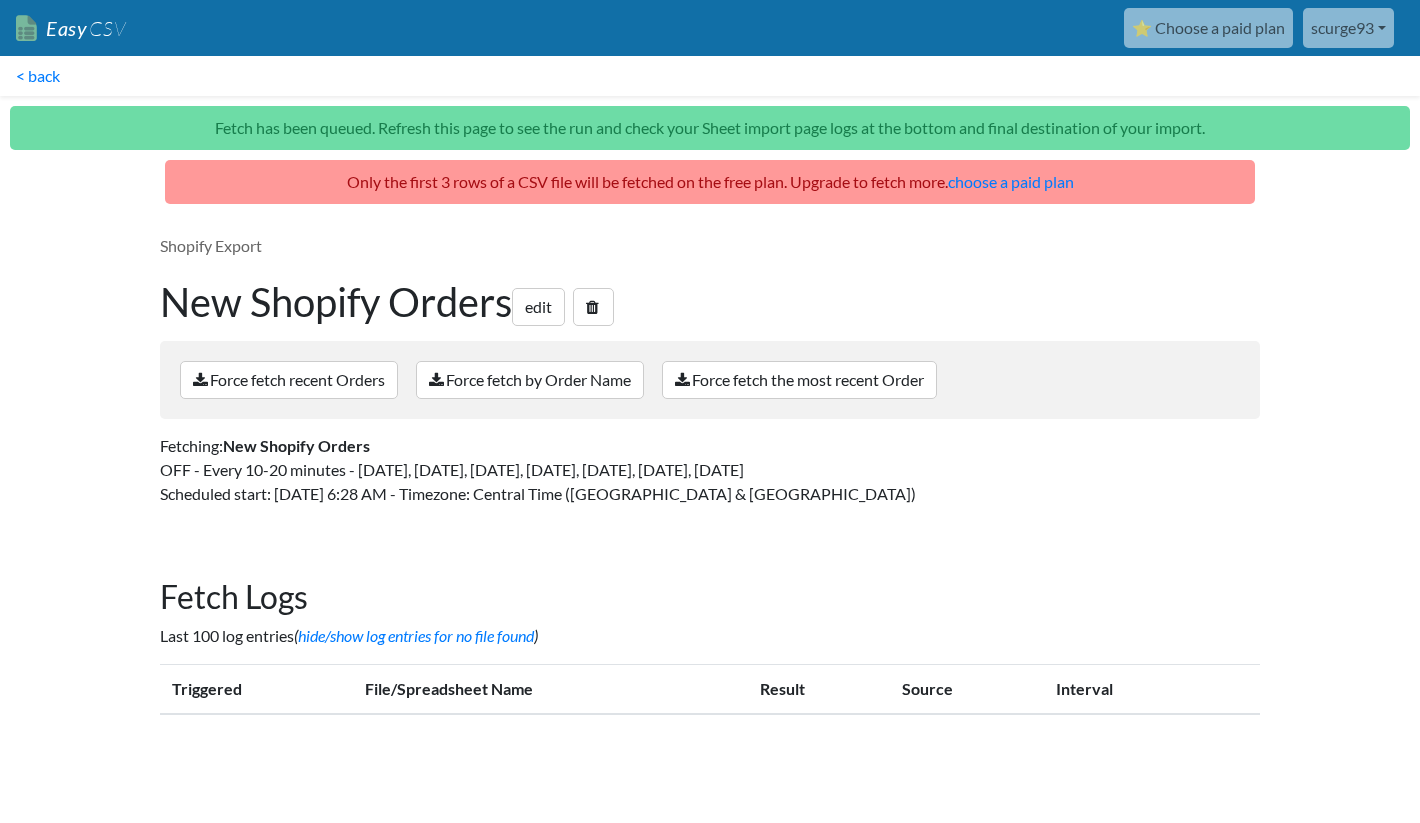scroll, scrollTop: 0, scrollLeft: 0, axis: both 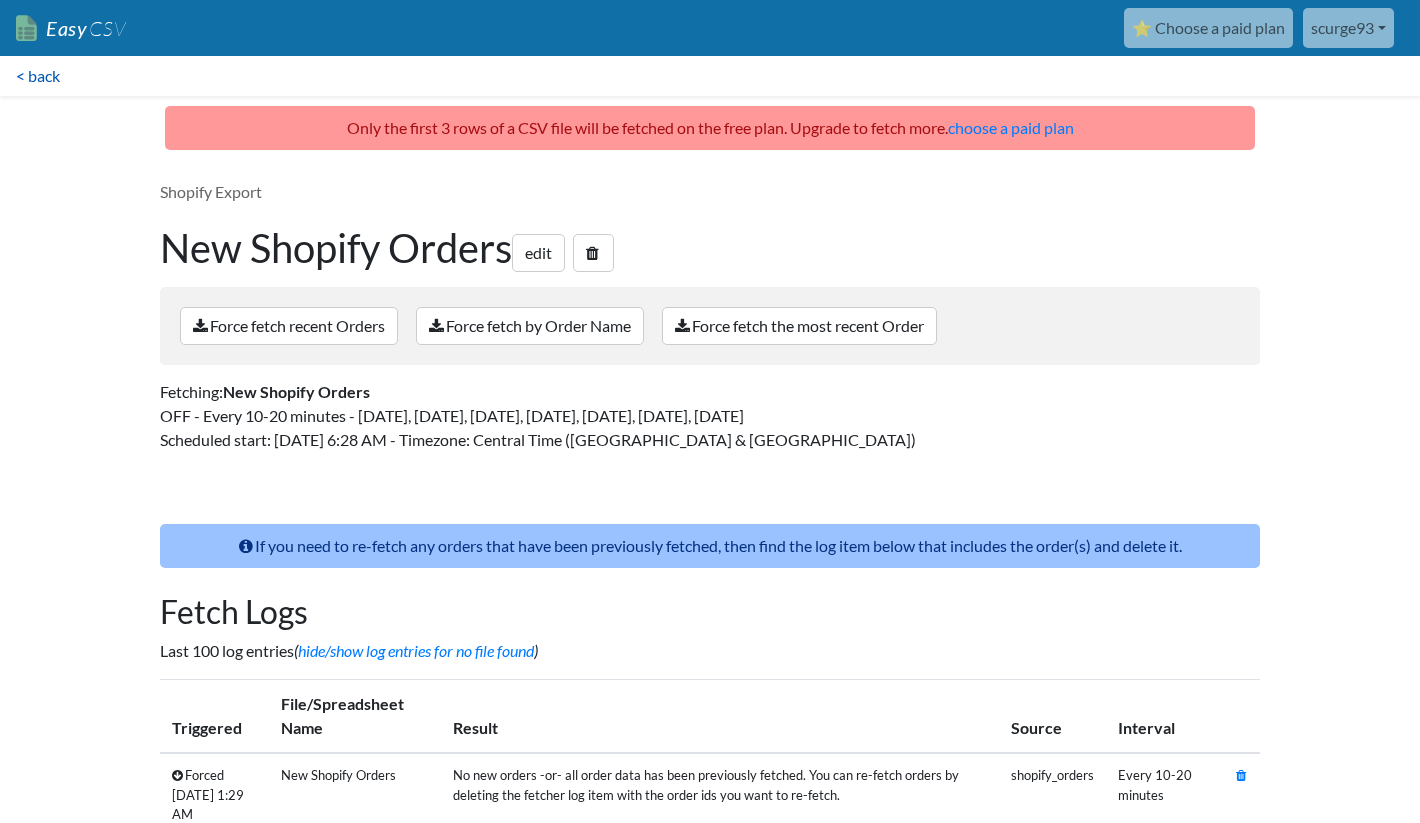click on "< back" at bounding box center [38, 76] 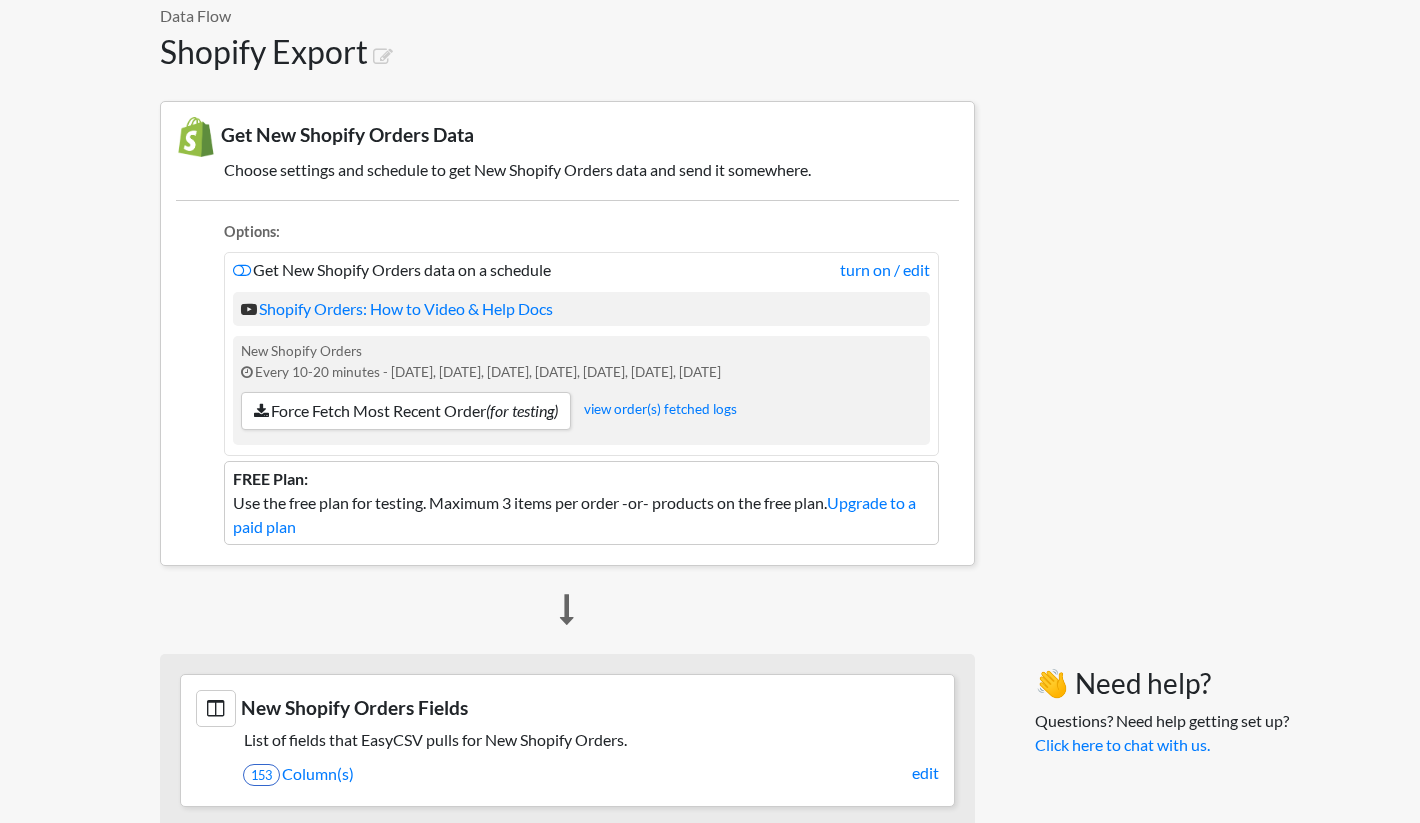 scroll, scrollTop: 286, scrollLeft: 0, axis: vertical 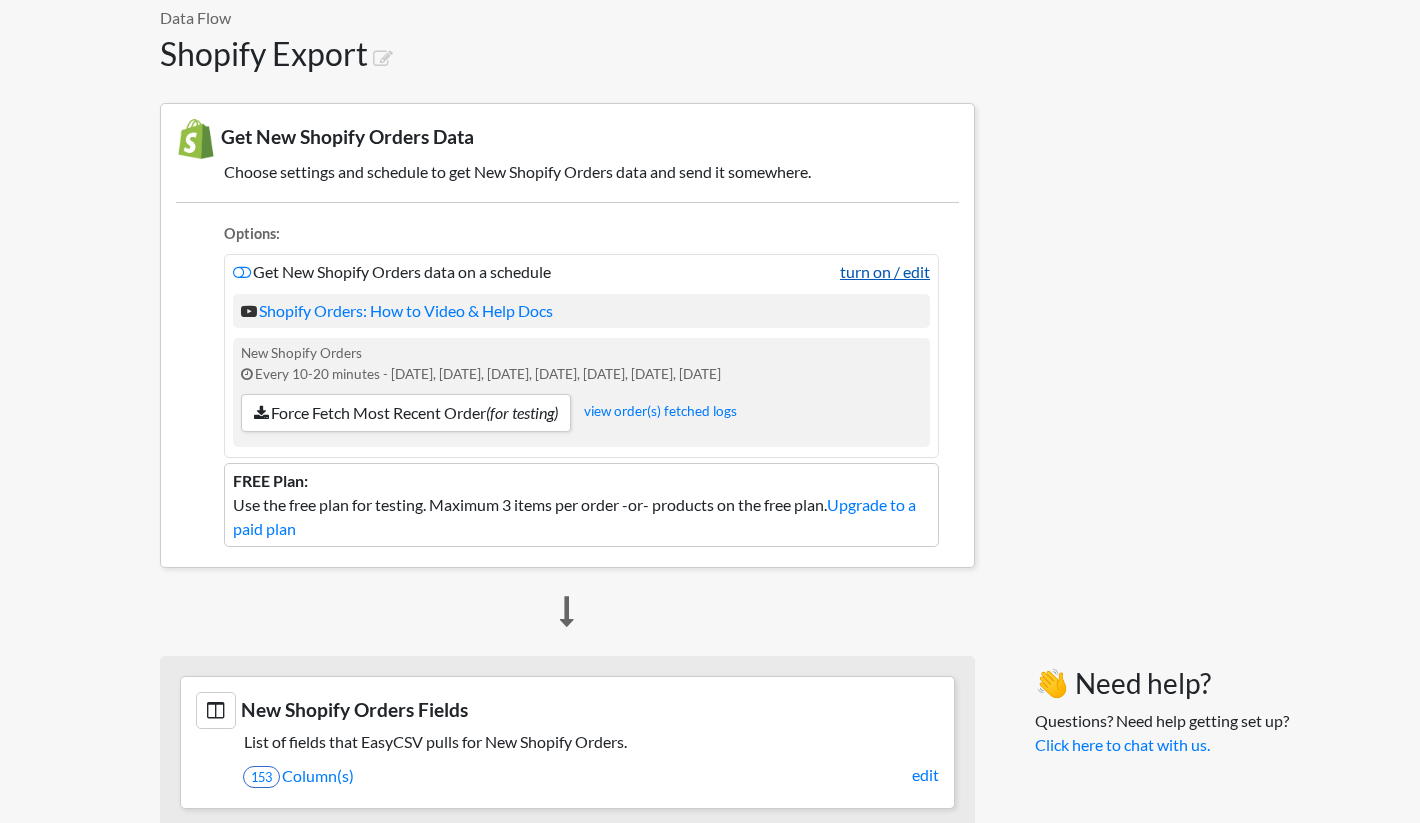 click on "turn on / edit" at bounding box center [885, 272] 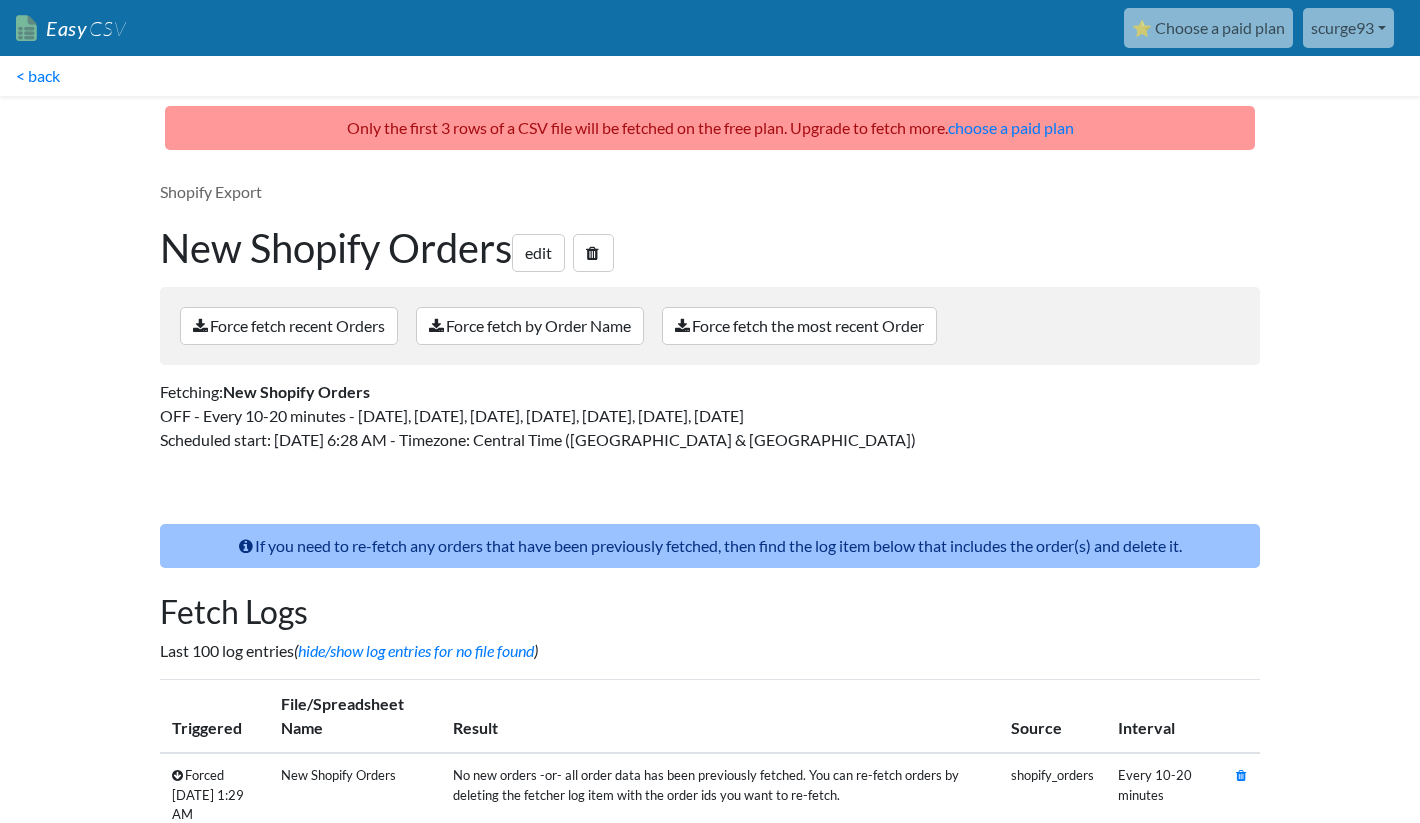 scroll, scrollTop: 66, scrollLeft: 0, axis: vertical 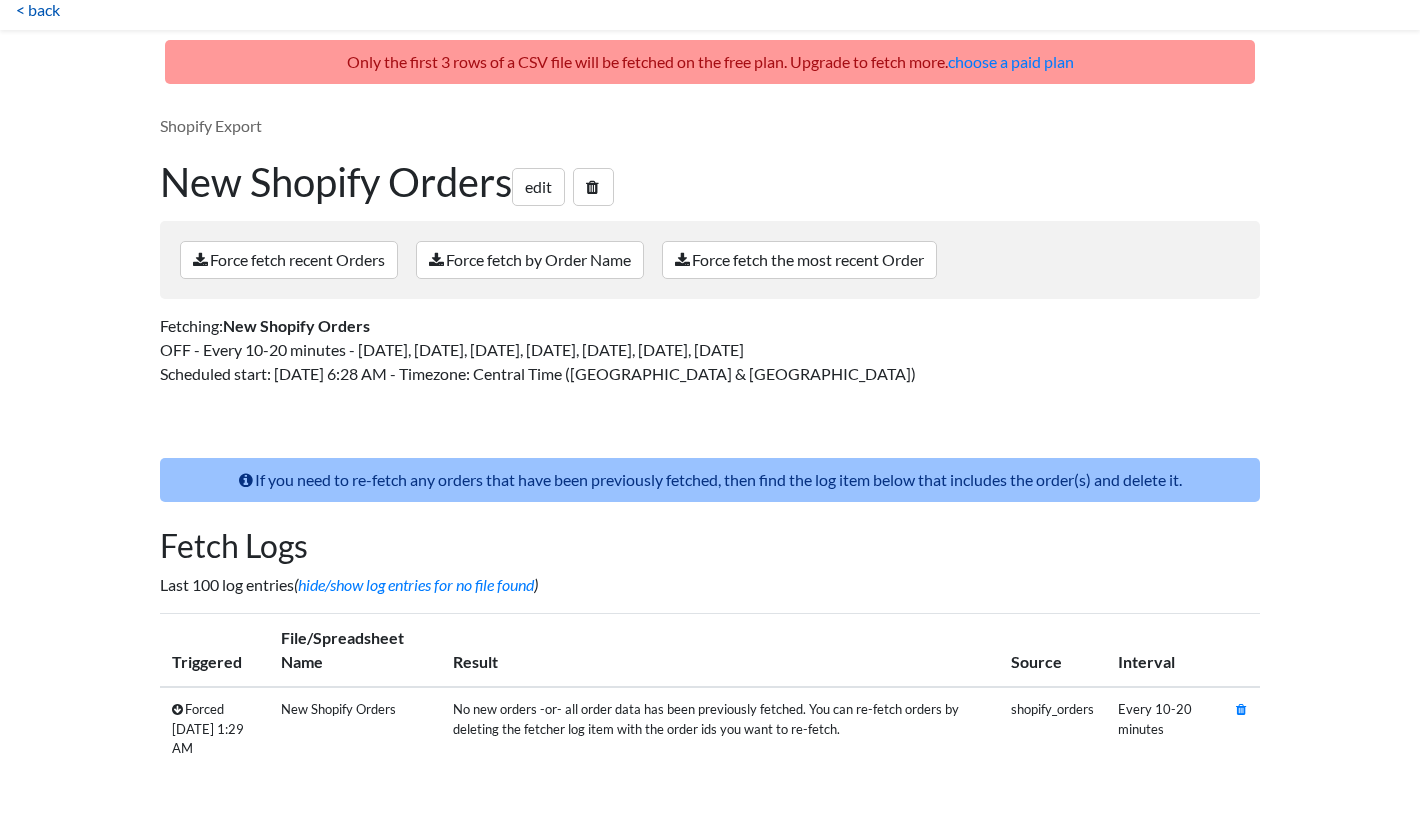 click on "< back" at bounding box center [38, 10] 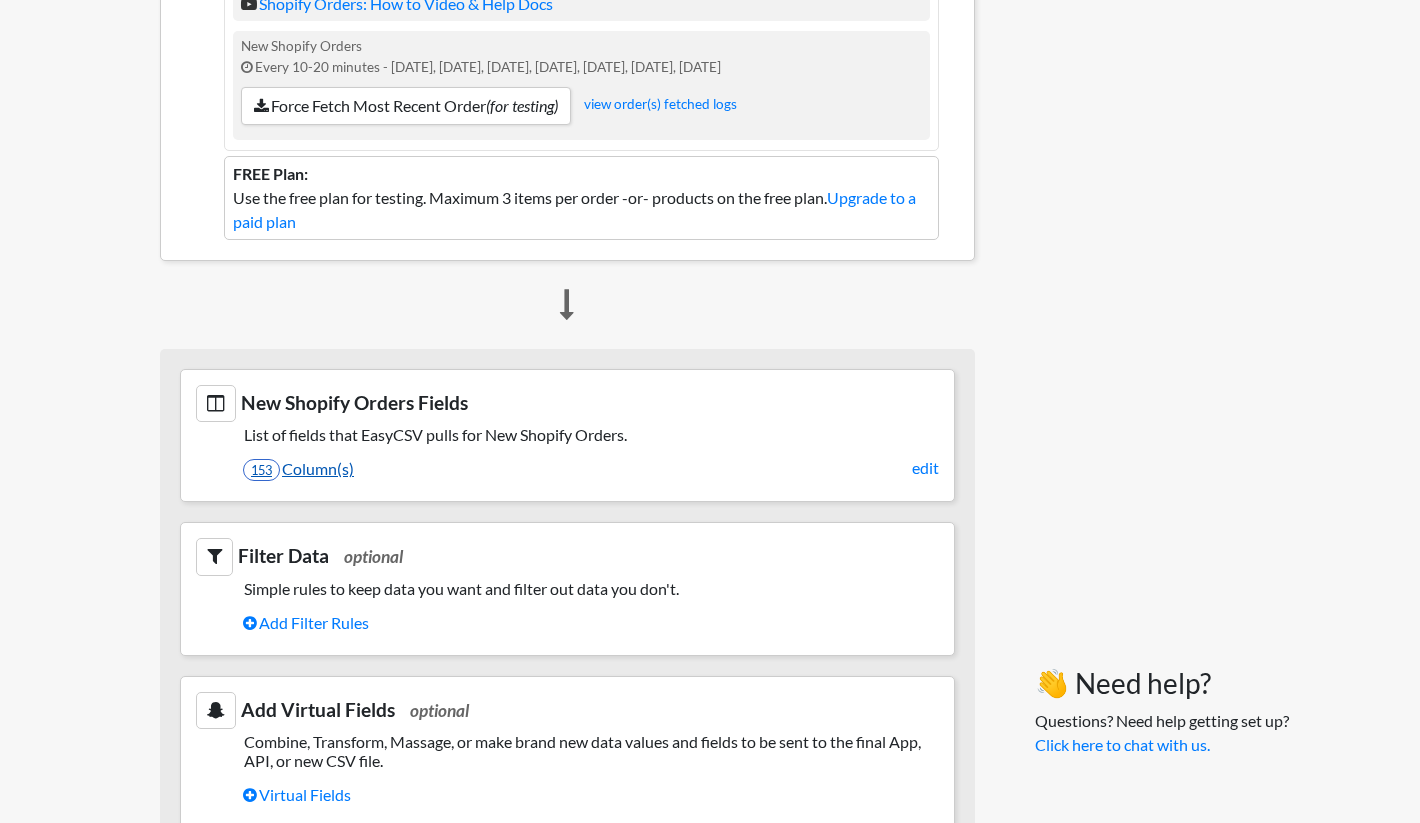 scroll, scrollTop: 690, scrollLeft: 0, axis: vertical 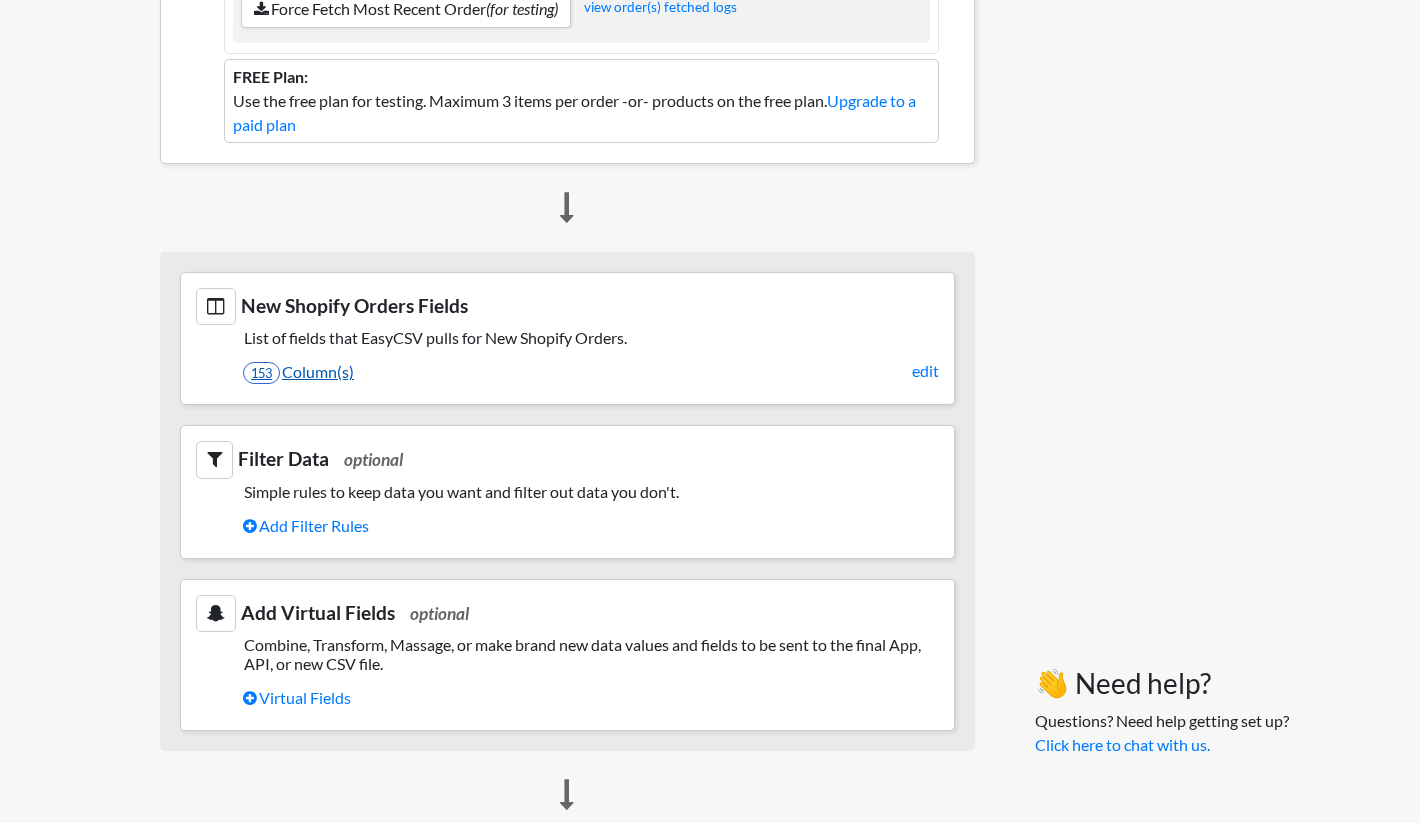 click on "153  Column(s)" at bounding box center (591, 372) 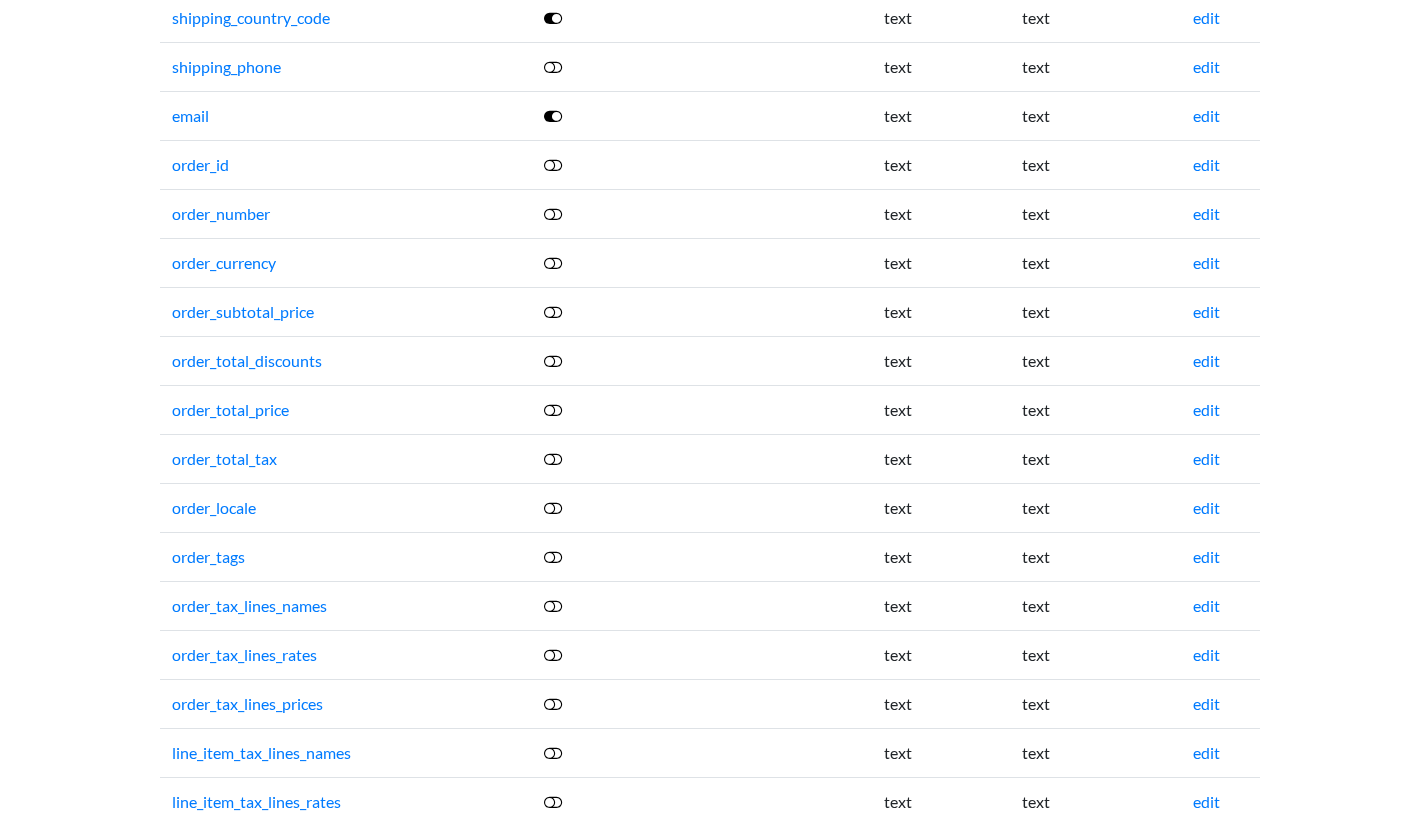 scroll, scrollTop: 1247, scrollLeft: 0, axis: vertical 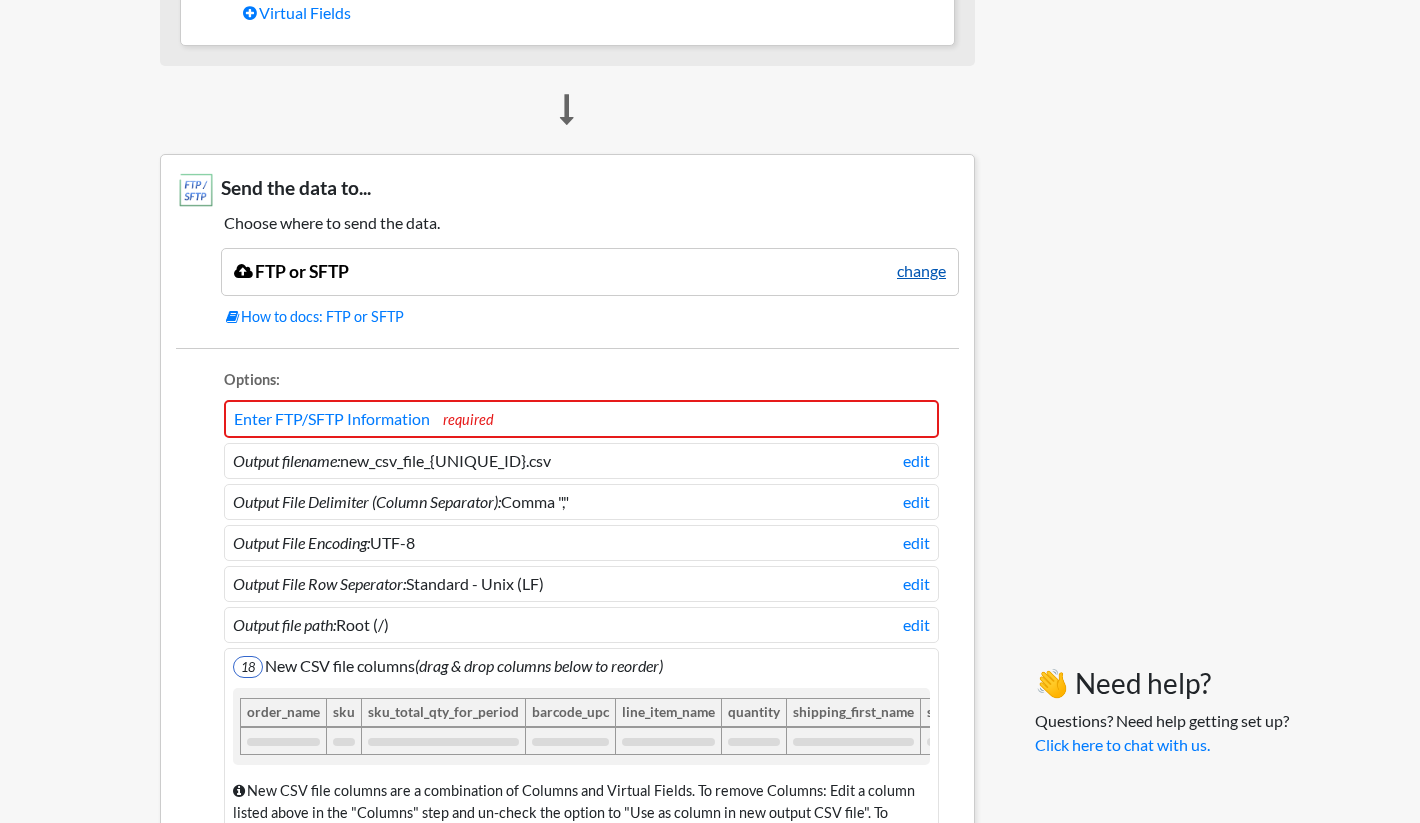 click on "change" at bounding box center (921, 271) 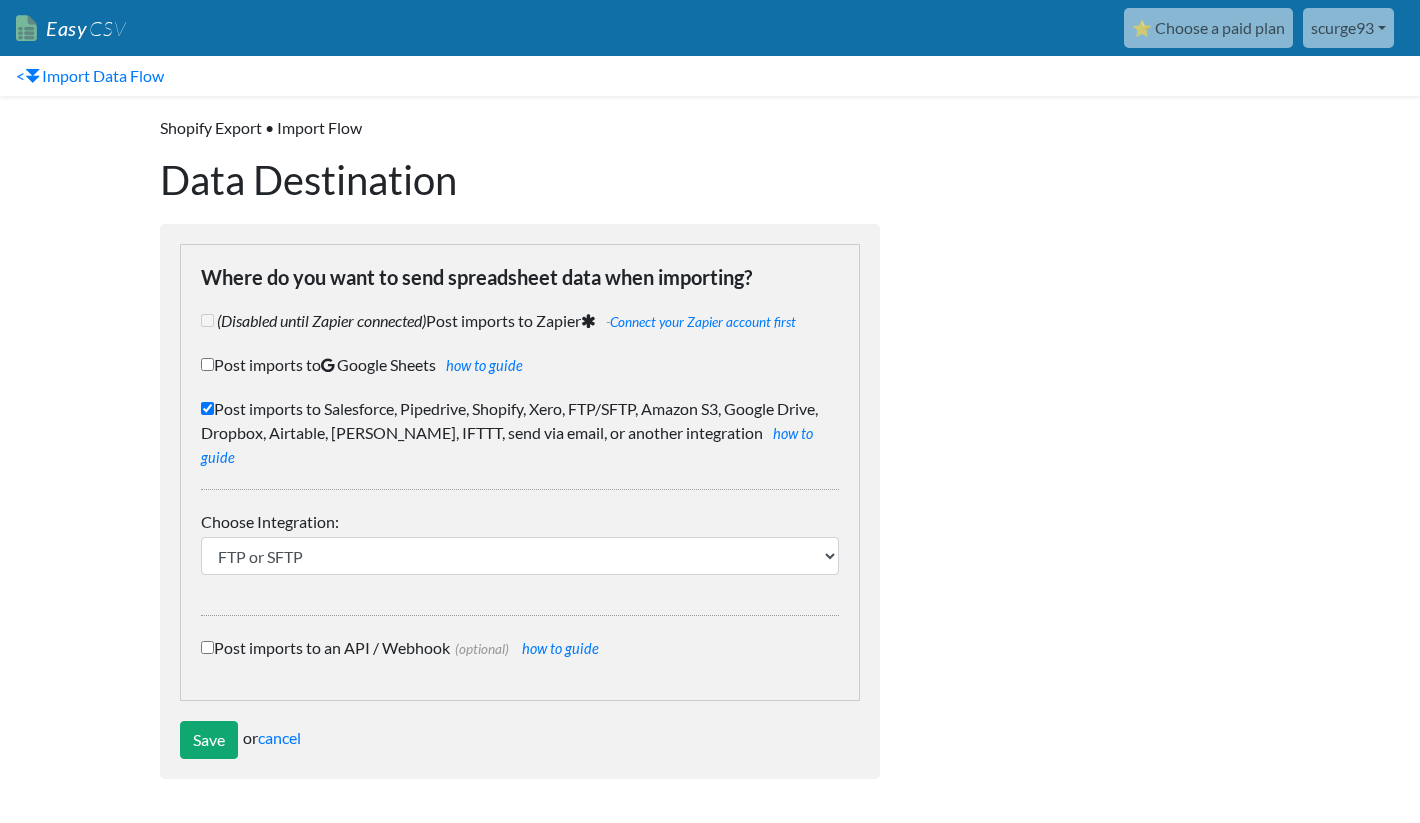 scroll, scrollTop: 0, scrollLeft: 0, axis: both 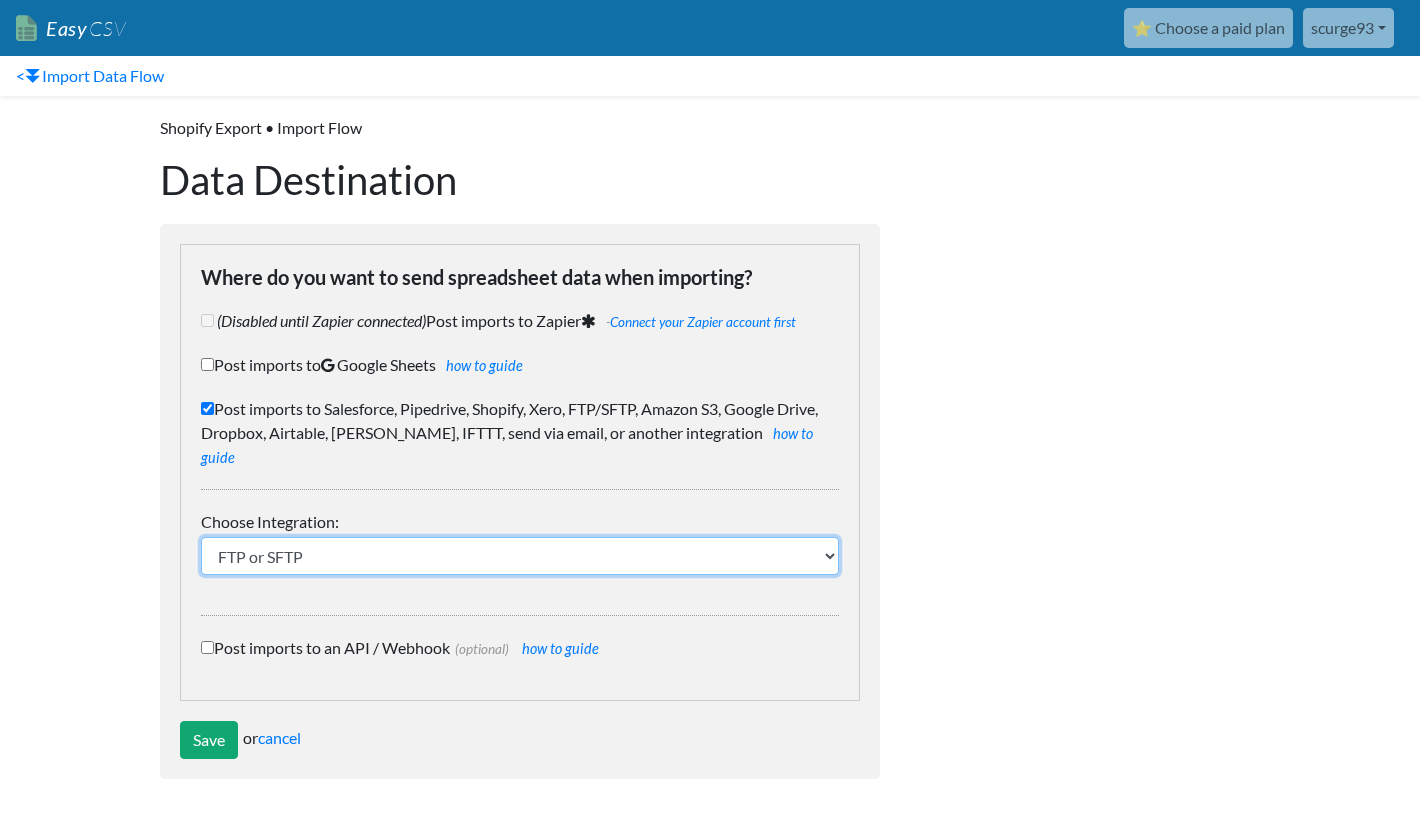 click on "IFTTT
FTP or SFTP
Amazon S3
HubSpot
Google Big Query
Salesforce
Pipedrive
Airtable
Google Drive
Dropbox
Microsoft OneDrive
Shopify
Asana
Trello
Circle
Mailchimp
MySQL
Xero
SQL Server
PostgreSQL
Marketo
Easy Clocking
Email New CSV or XLSX File
Plutio" at bounding box center [520, 556] 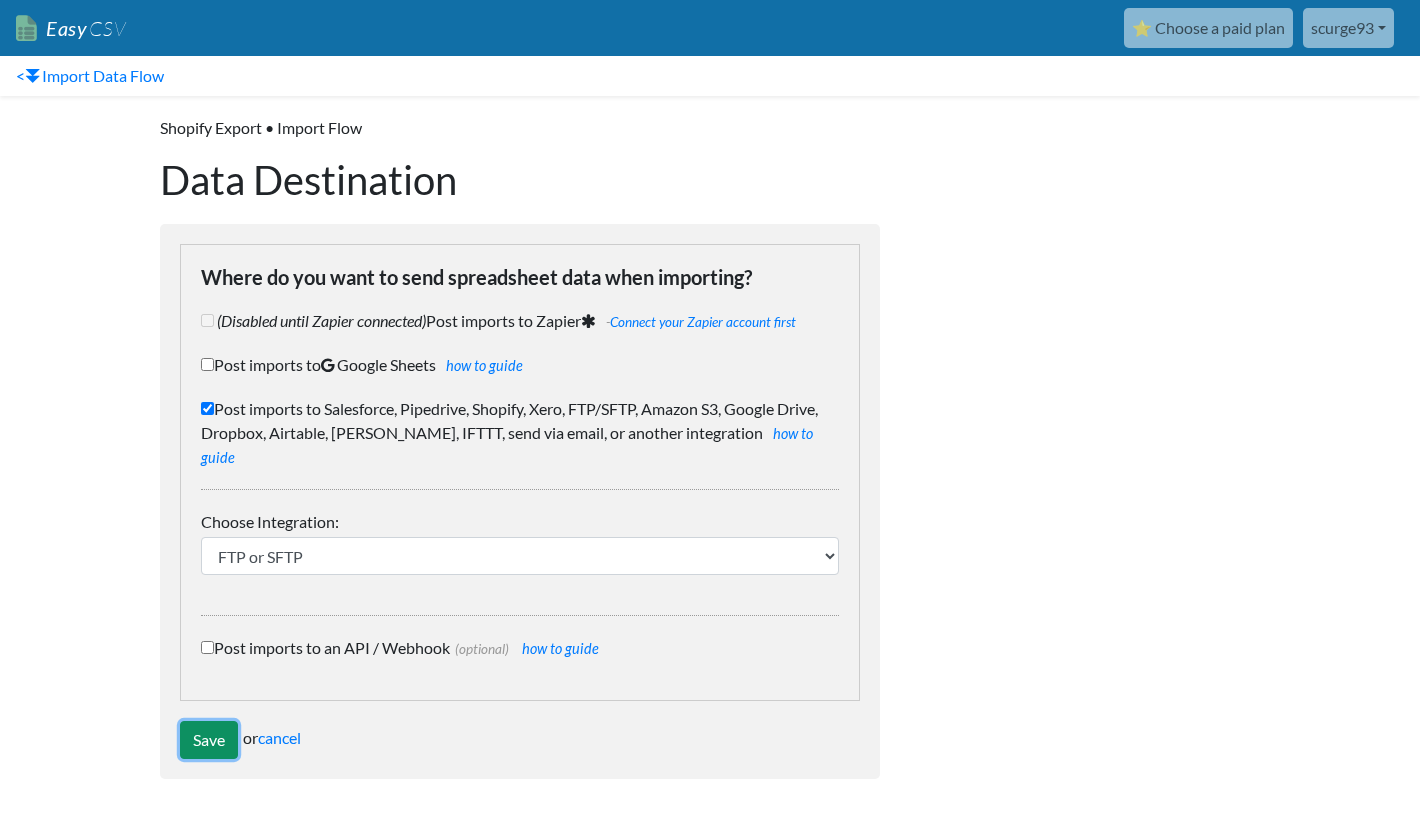 click on "Save" at bounding box center (209, 740) 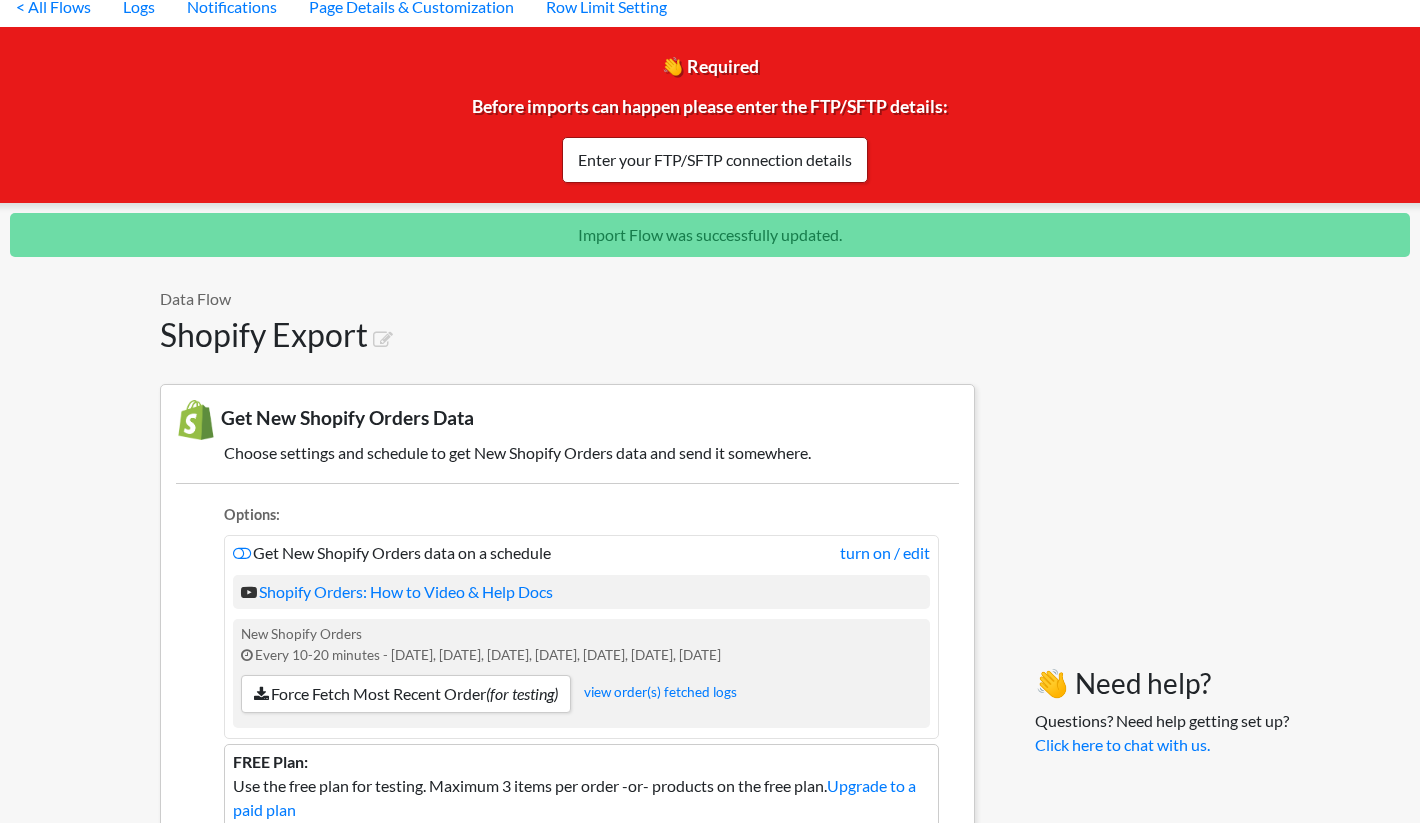 scroll, scrollTop: 0, scrollLeft: 0, axis: both 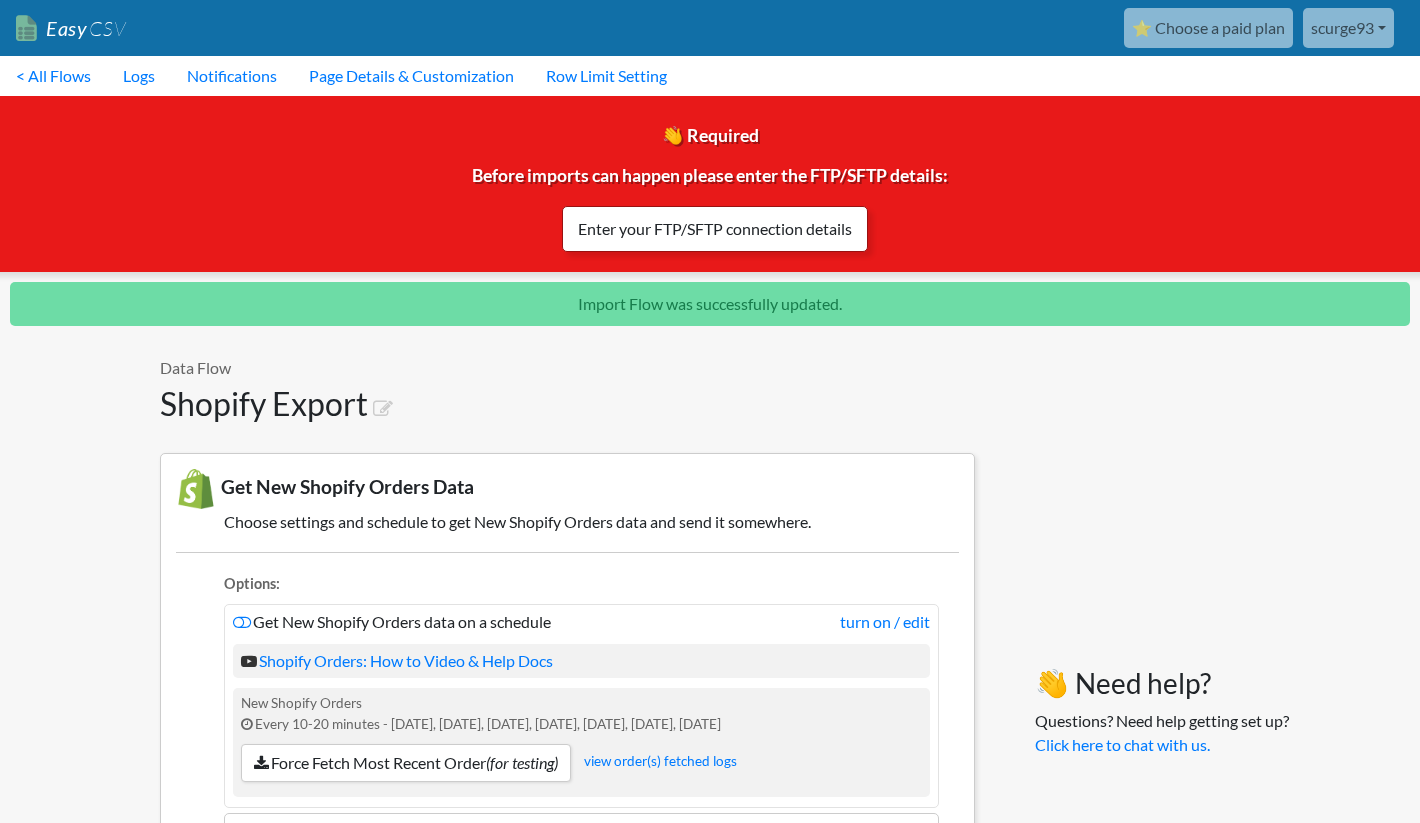 click on "Enter your FTP/SFTP connection details" at bounding box center (715, 229) 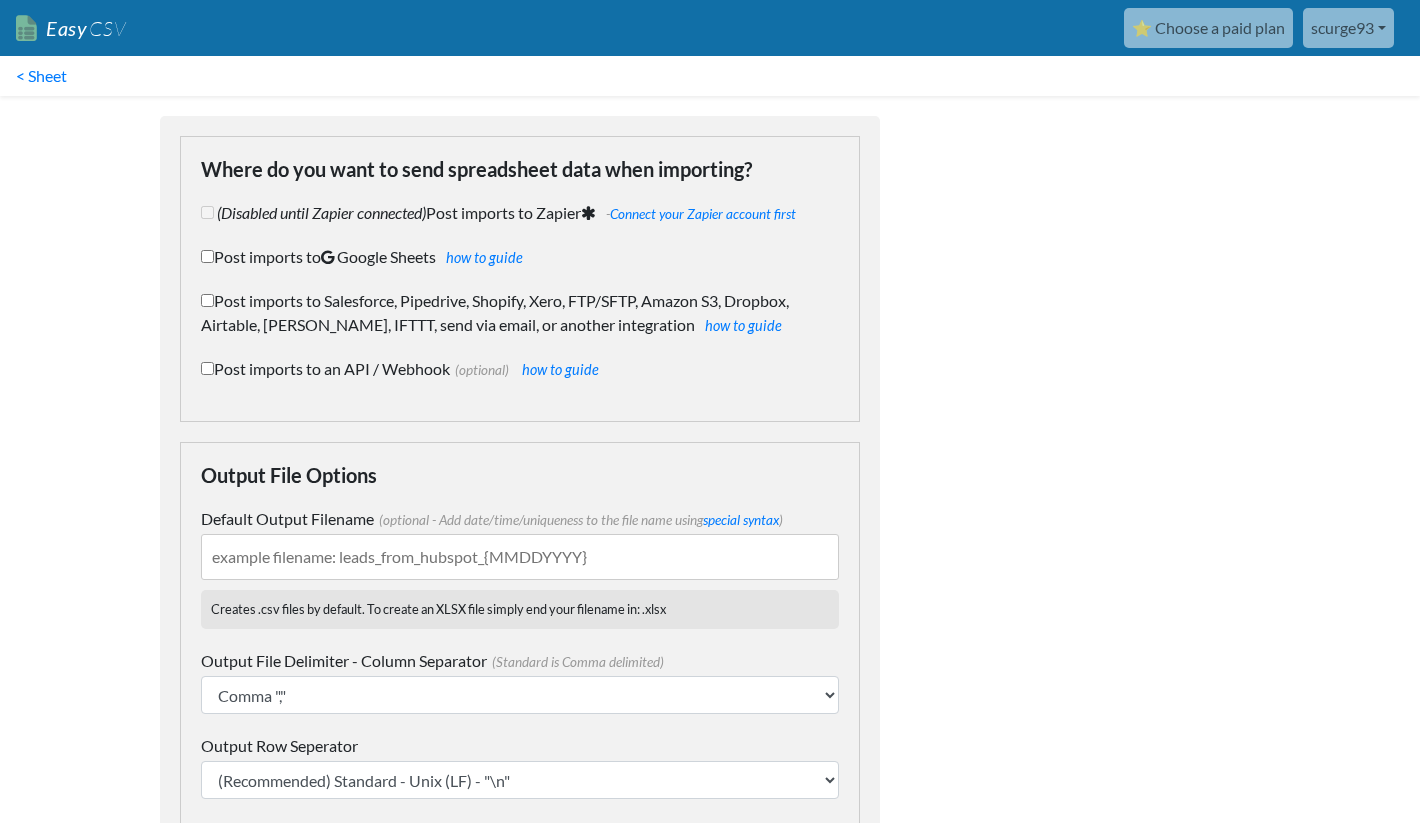 scroll, scrollTop: 157, scrollLeft: 0, axis: vertical 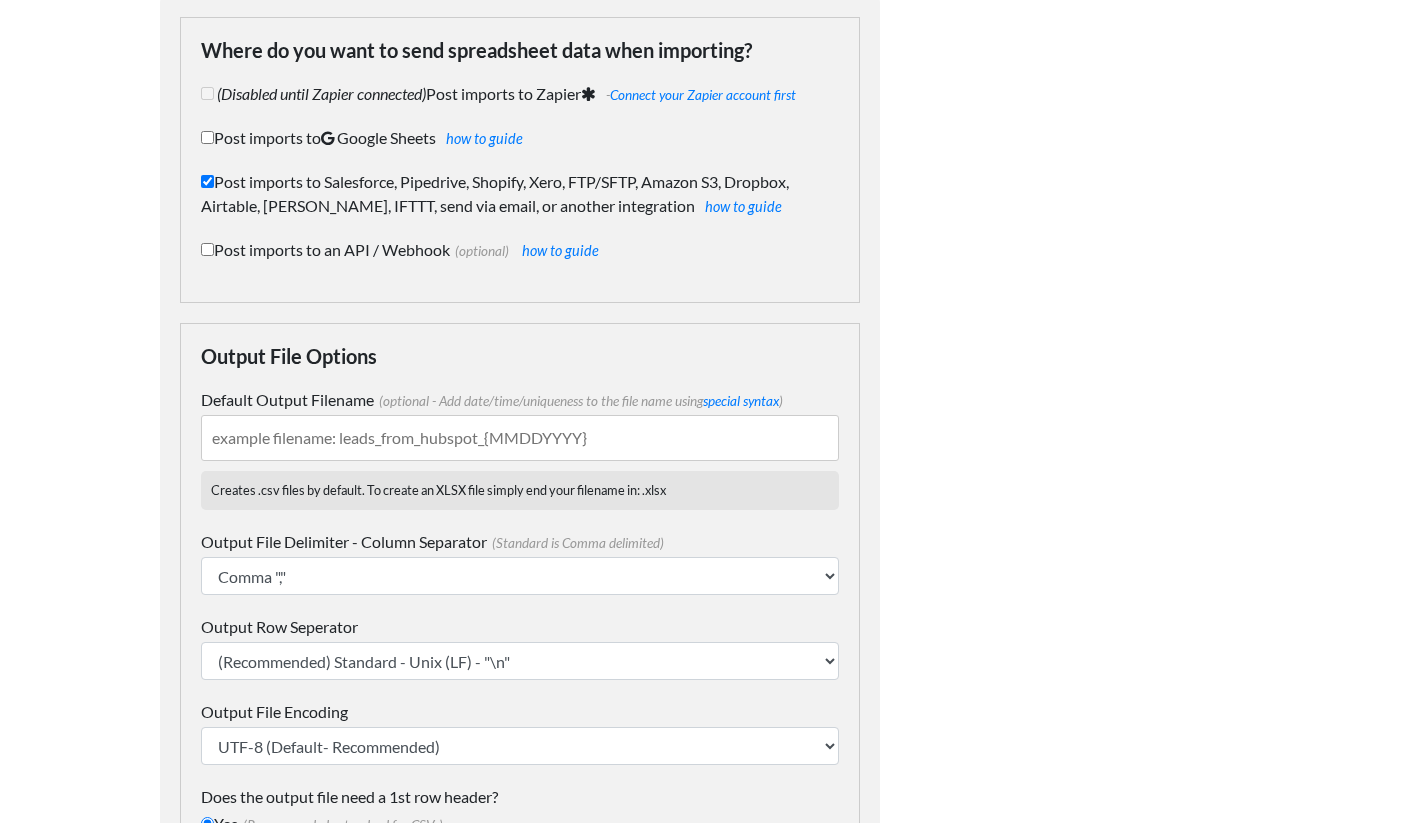 checkbox on "true" 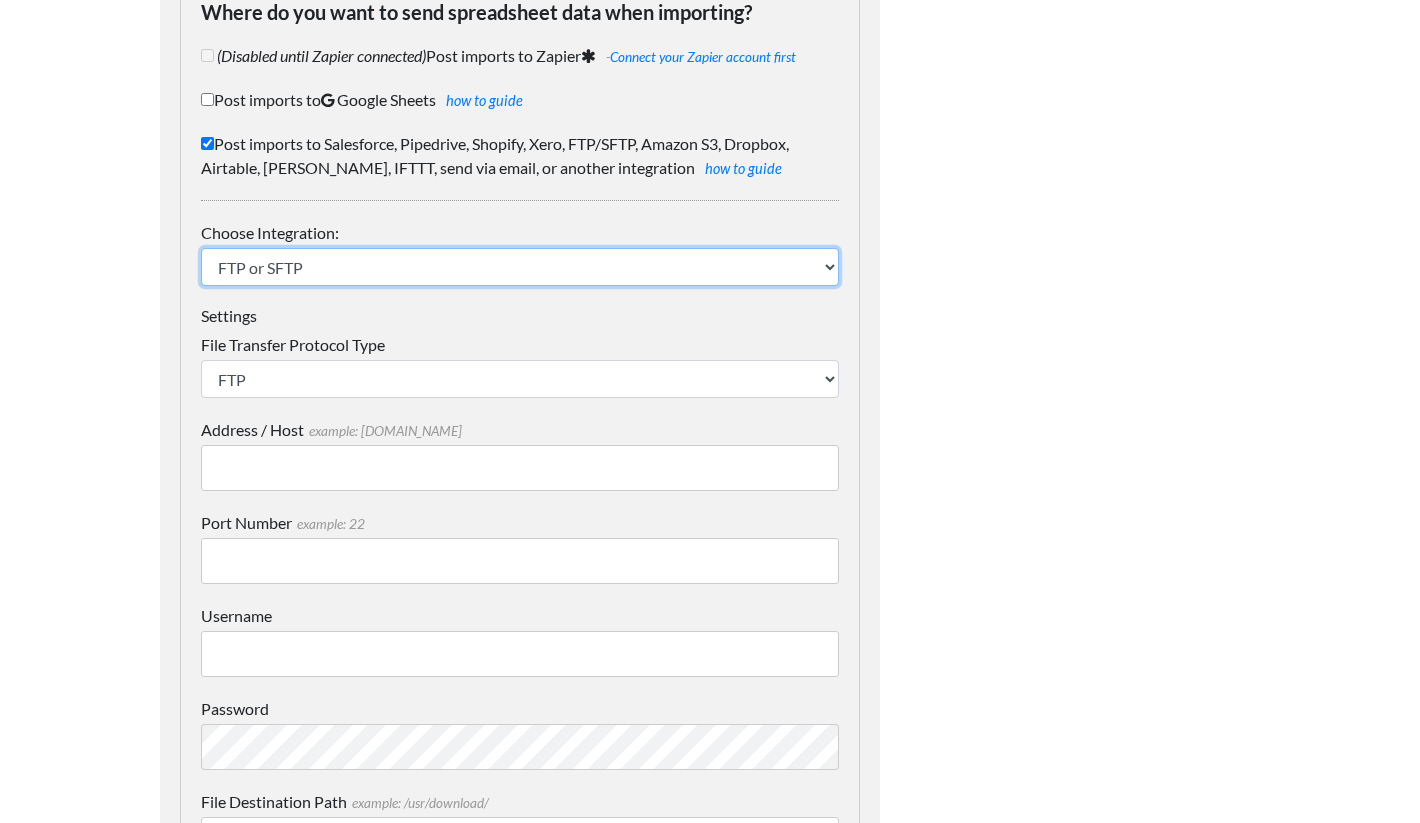 click on "IFTTT
FTP or SFTP
Amazon S3
HubSpot
Google Big Query
Salesforce
Pipedrive
Airtable
Google Drive
Dropbox
Microsoft OneDrive
Shopify
Asana
Trello
Circle
Mailchimp
MySQL
Xero
SQL Server
PostgreSQL
Marketo
Easy Clocking
Email New CSV or XLSX File
Plutio" at bounding box center [520, 267] 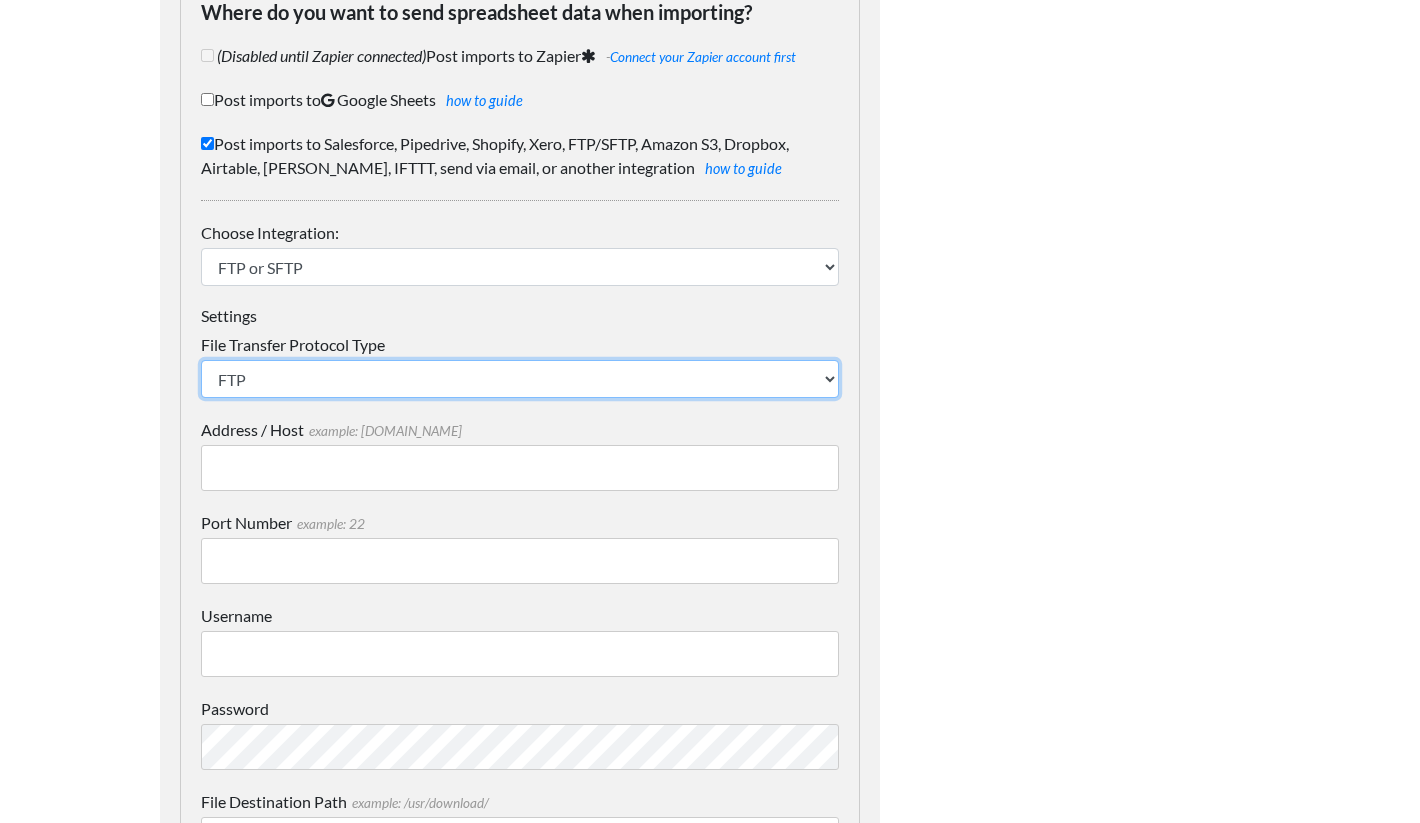 click on "SFTP
FTP
FTPS" at bounding box center [520, 379] 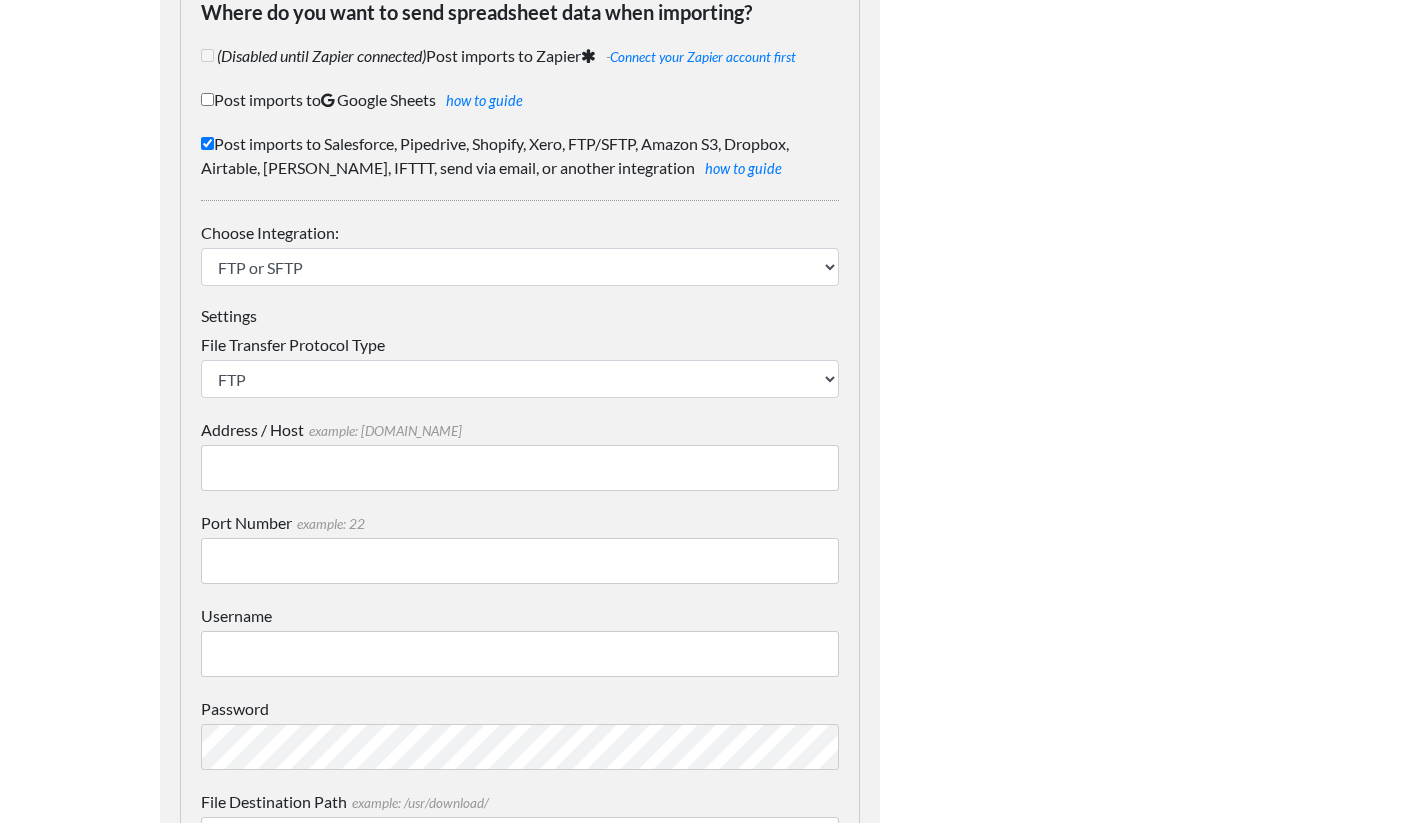 click on "Address / Host  example: mydomain.com" at bounding box center (520, 468) 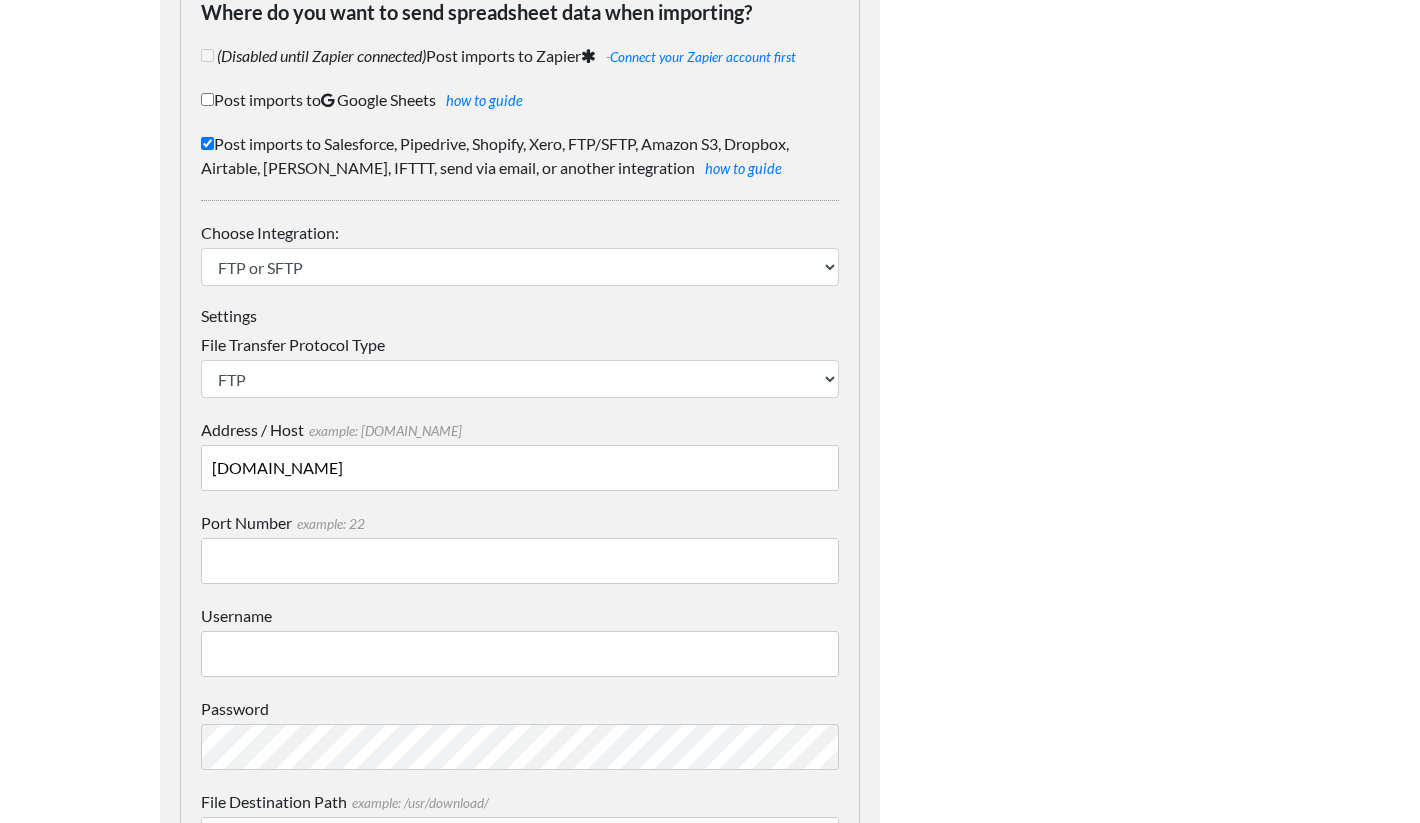 type on "eds-6.eds-tema.it" 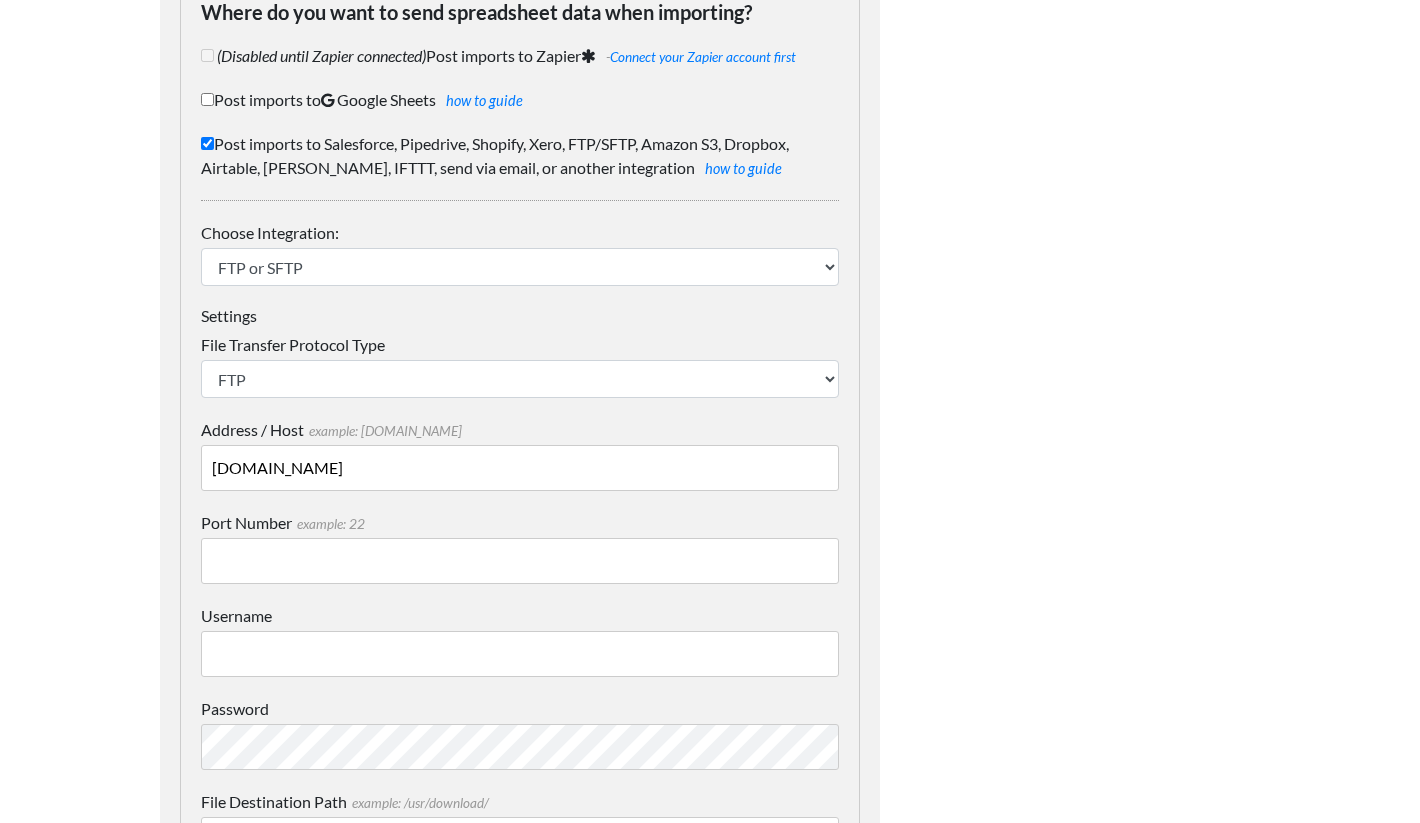 click on "Port Number  example: 22" at bounding box center [520, 561] 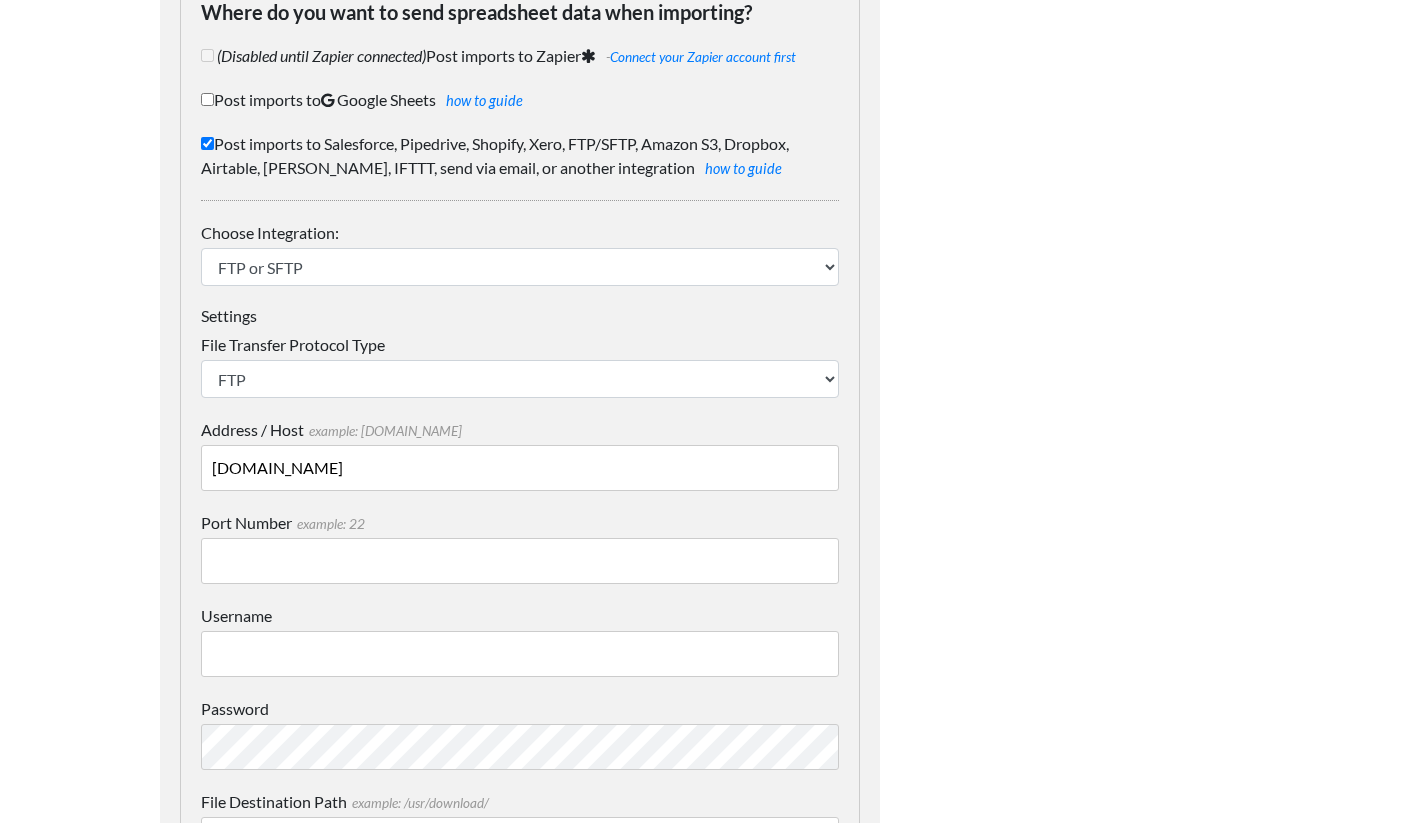 click on "Port Number  example: 22" at bounding box center [520, 561] 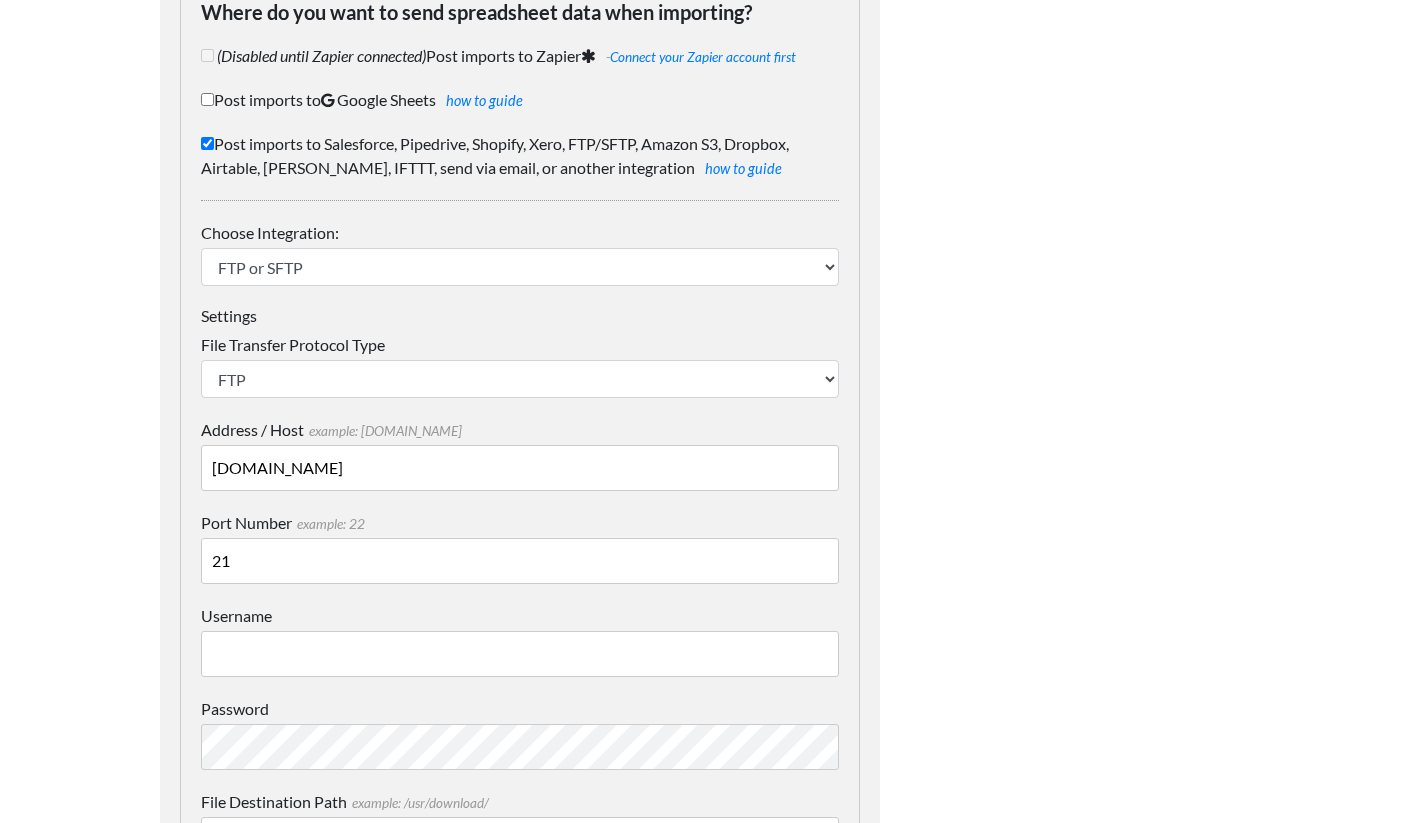 type on "21" 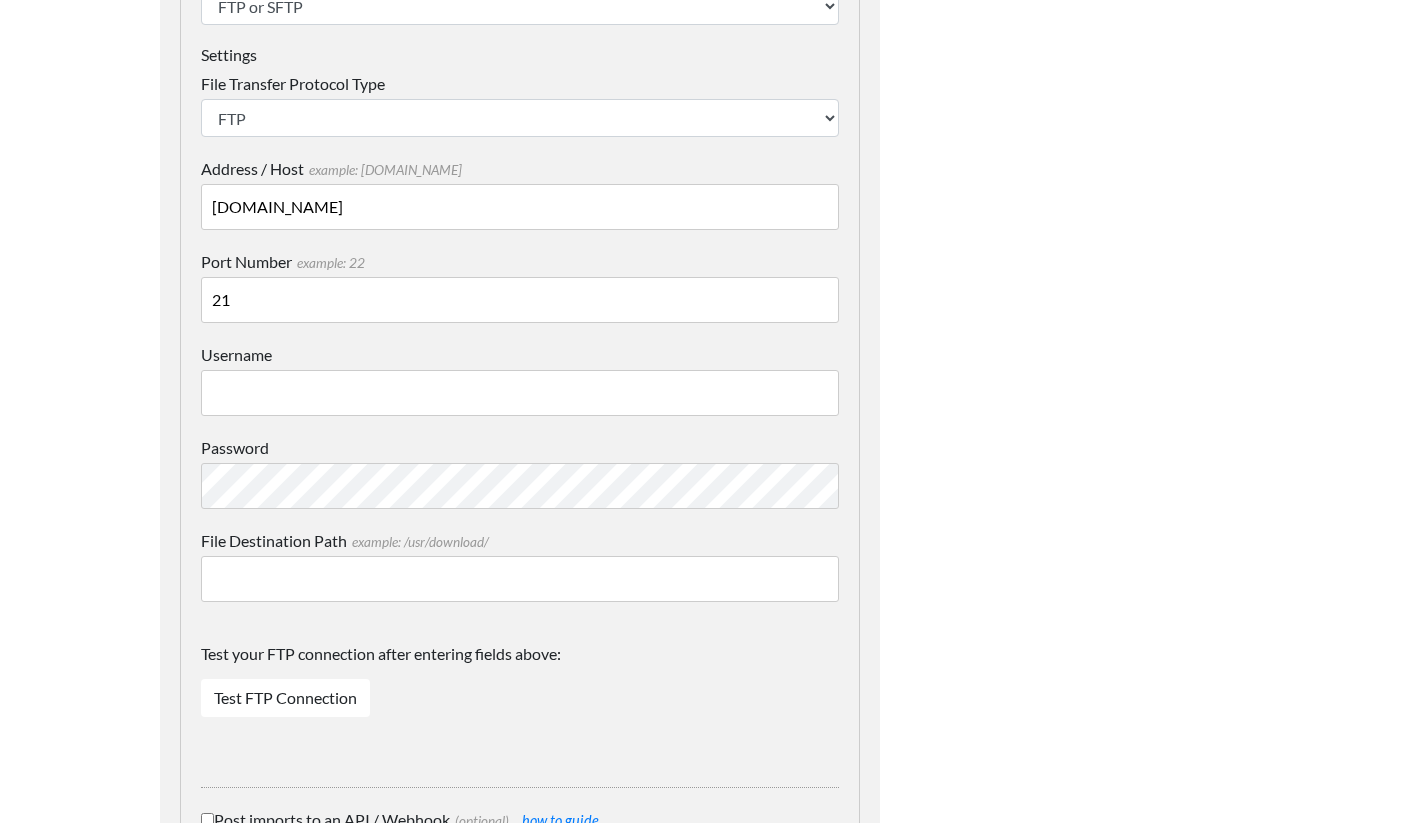 scroll, scrollTop: 419, scrollLeft: 0, axis: vertical 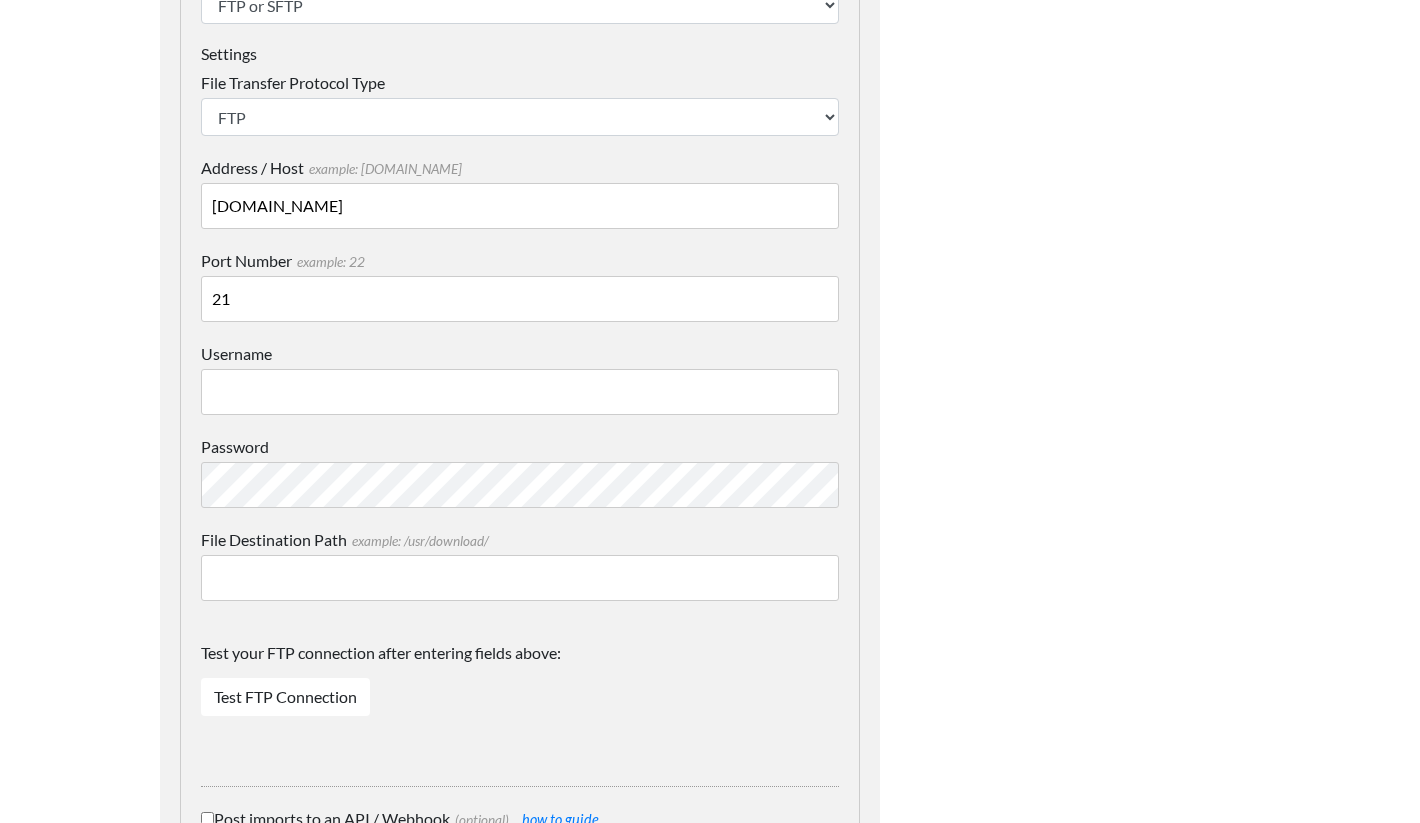 paste on "IFG_IMPORT" 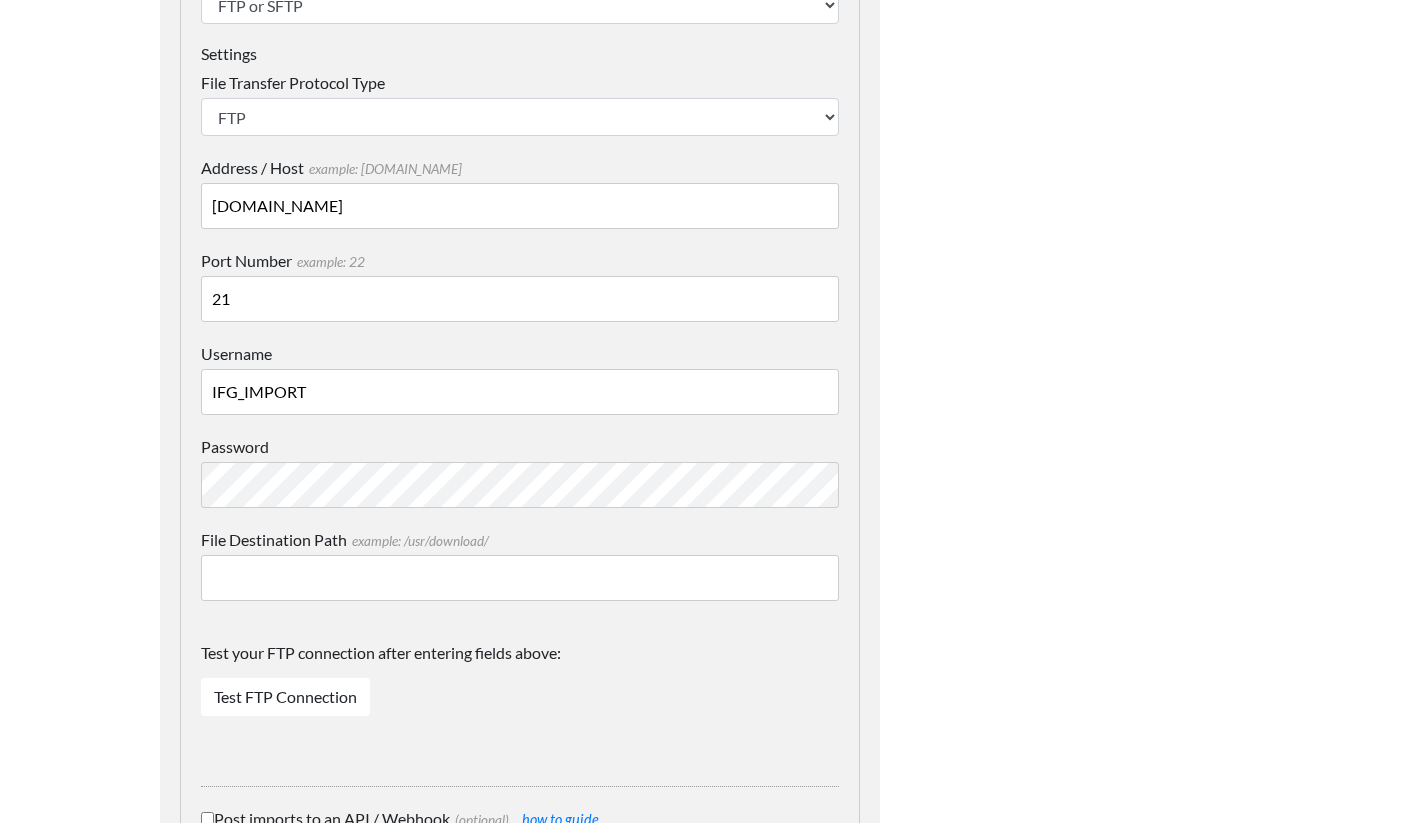 type on "IFG_IMPORT" 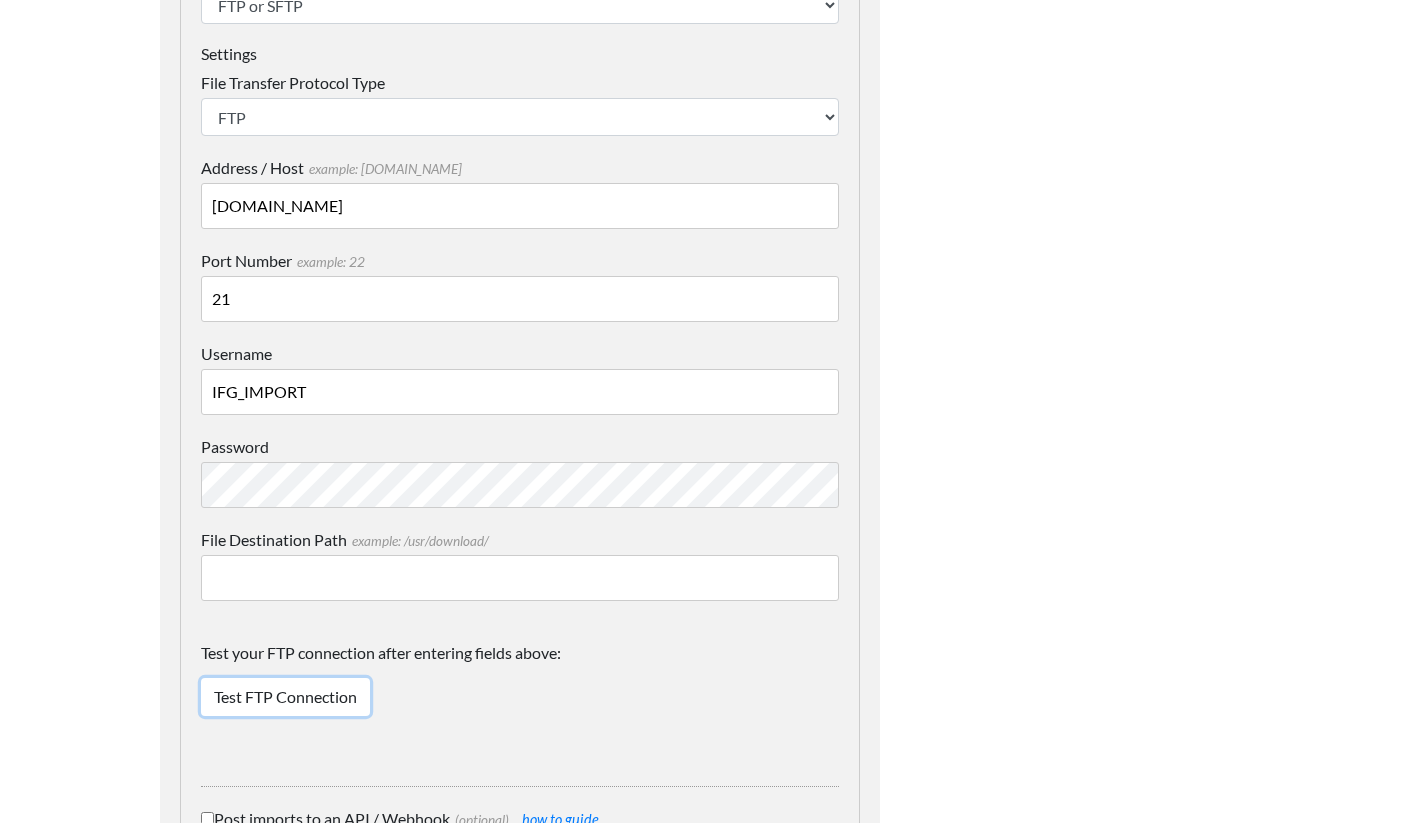 click on "Test FTP Connection" at bounding box center [285, 697] 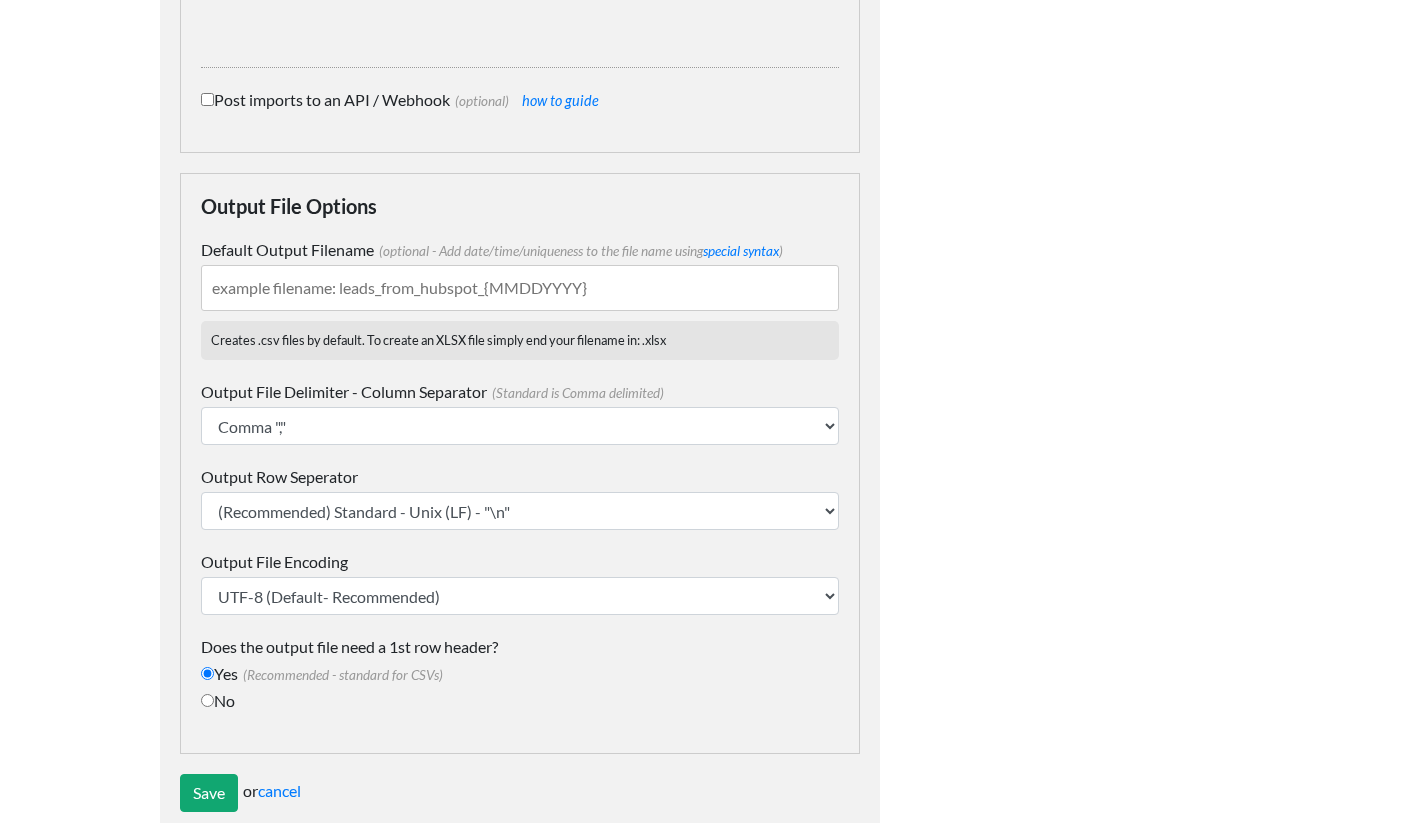 scroll, scrollTop: 1214, scrollLeft: 0, axis: vertical 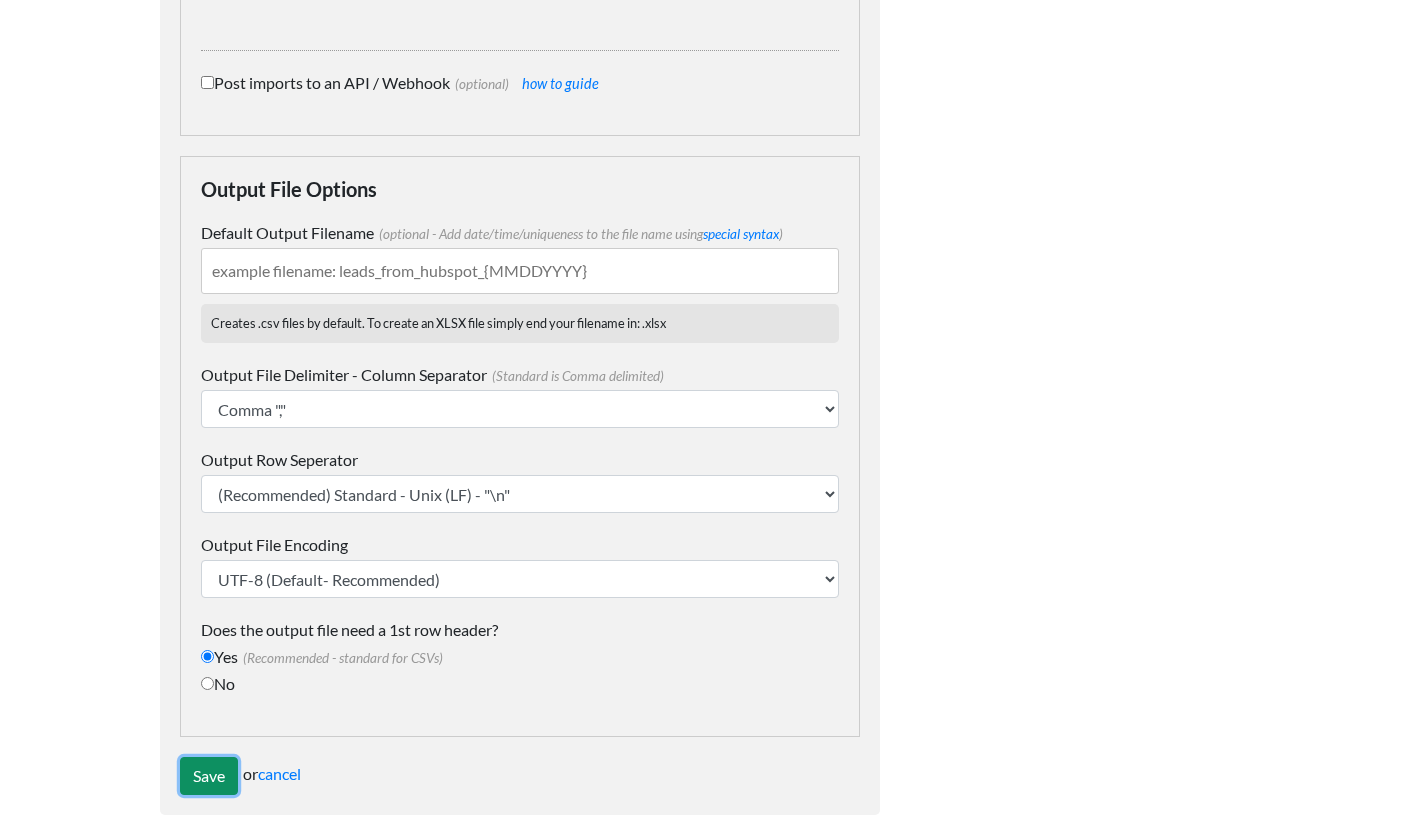 click on "Save" at bounding box center (209, 776) 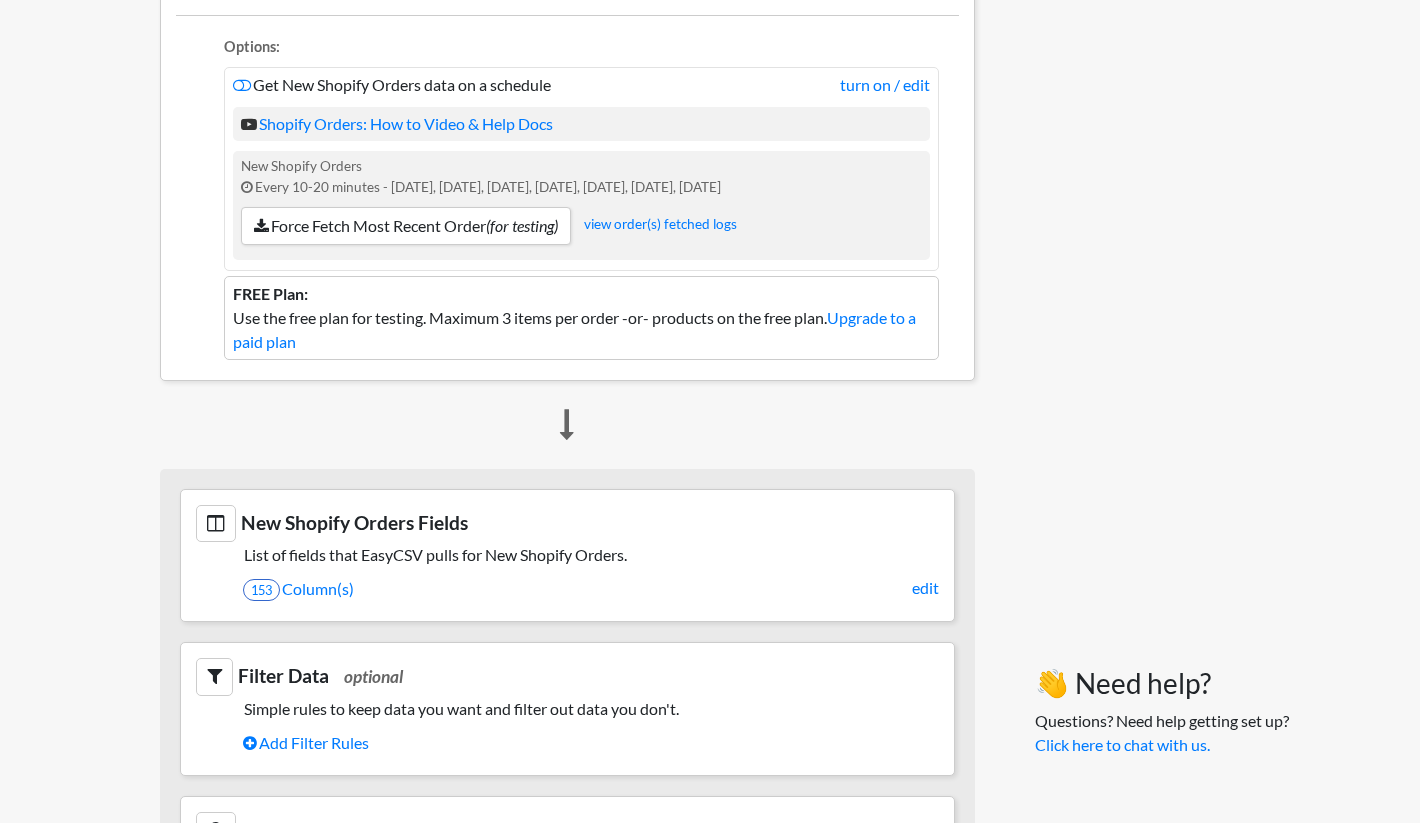 scroll, scrollTop: 538, scrollLeft: 0, axis: vertical 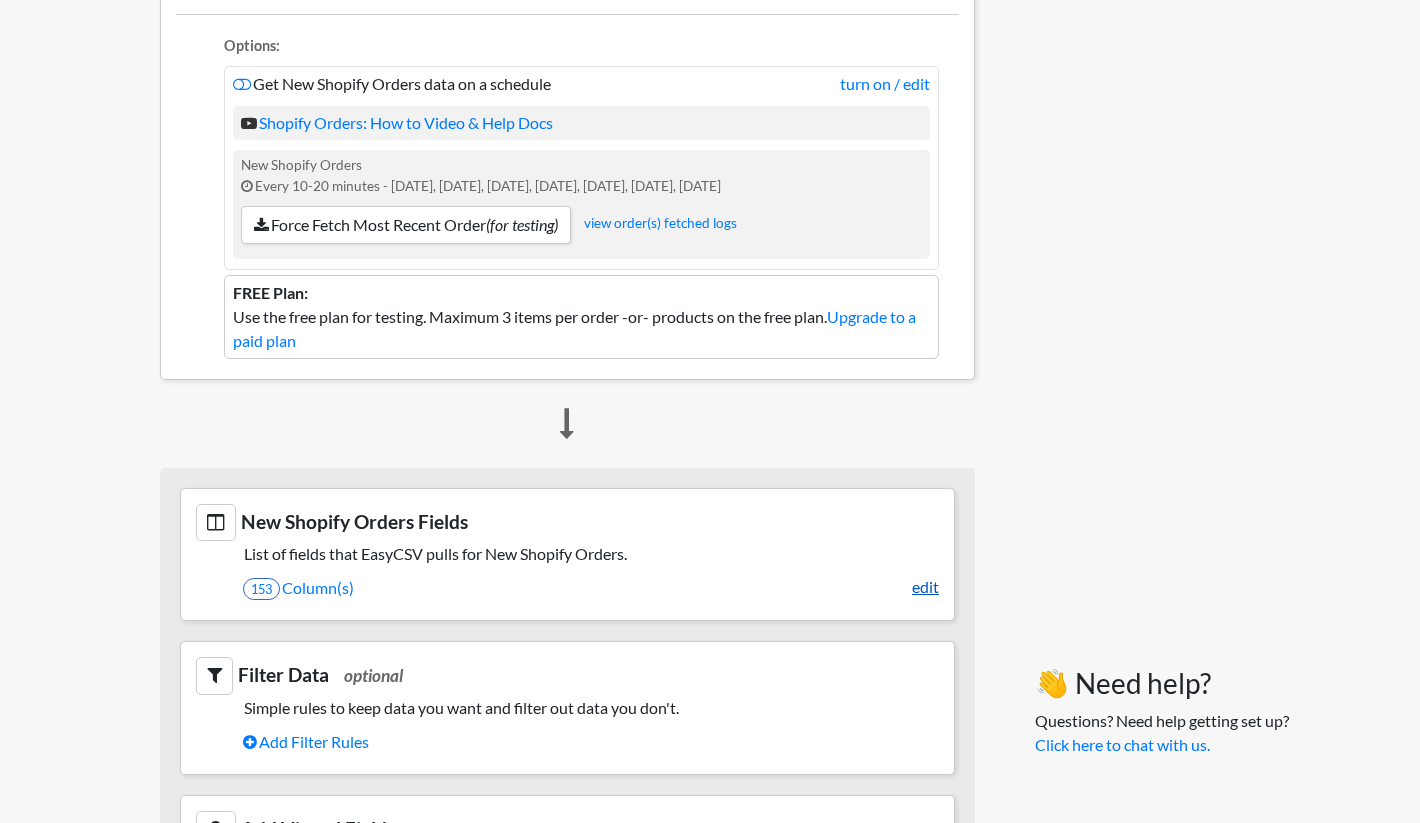 click on "edit" at bounding box center [925, 587] 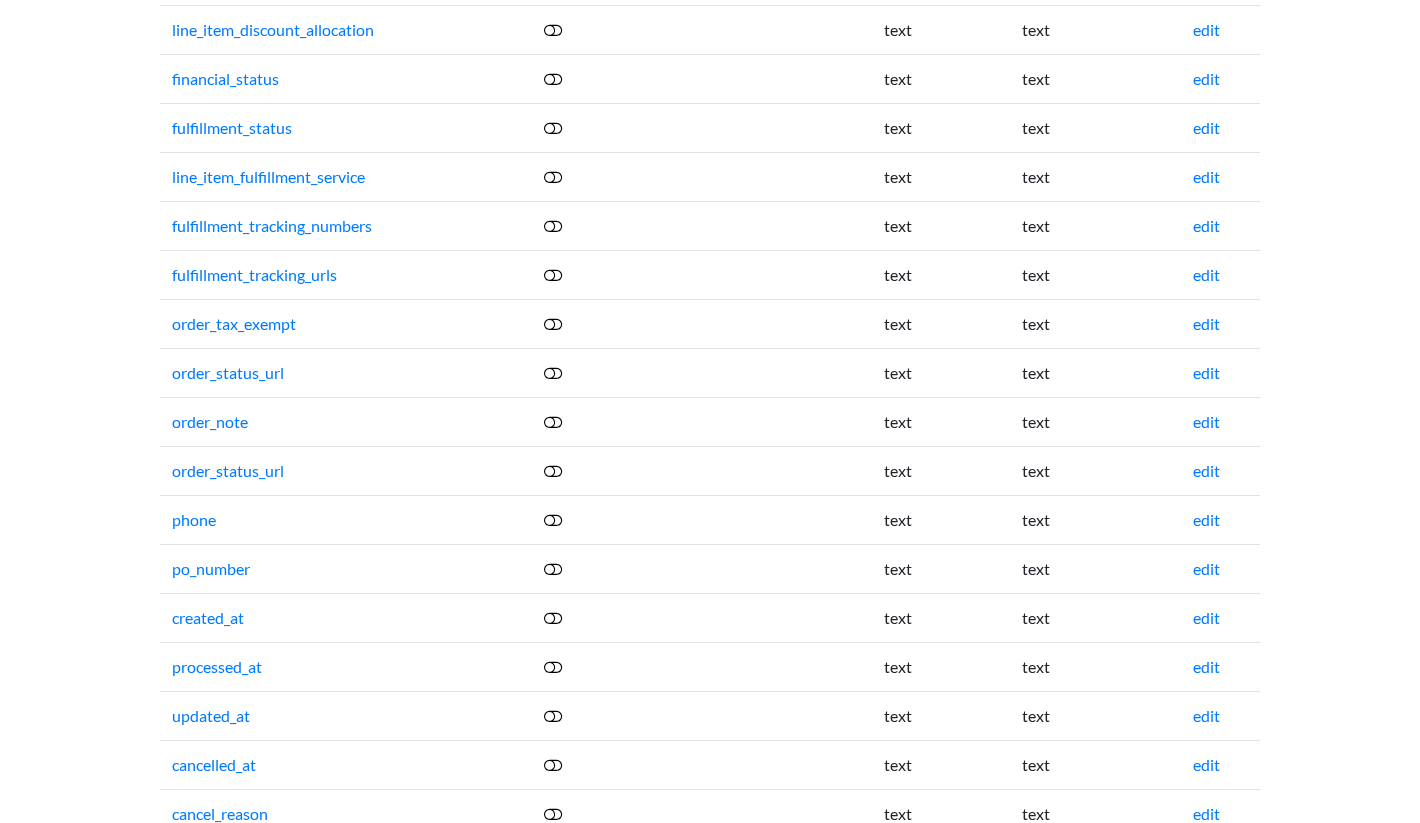 scroll, scrollTop: 2121, scrollLeft: 0, axis: vertical 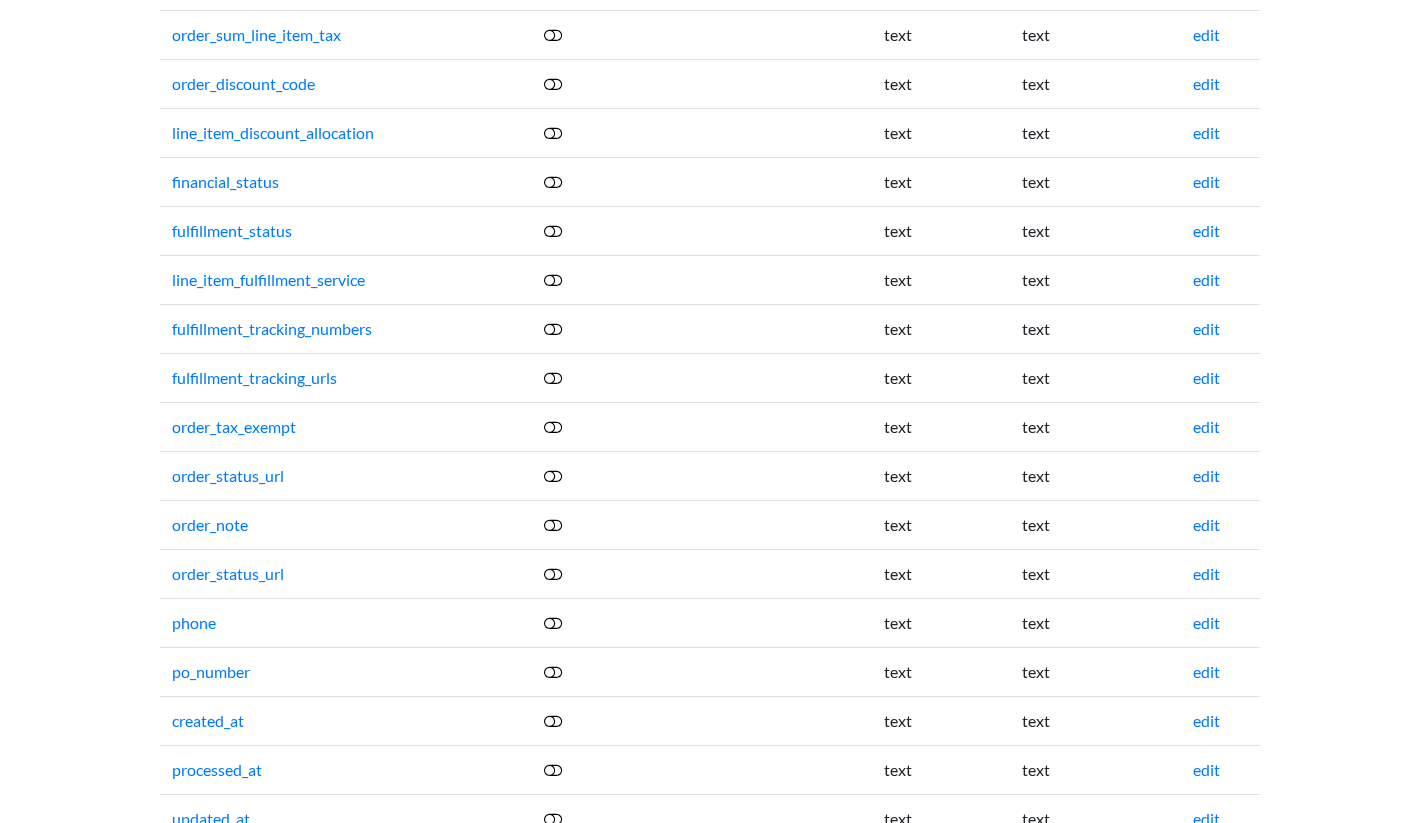 click at bounding box center [553, 231] 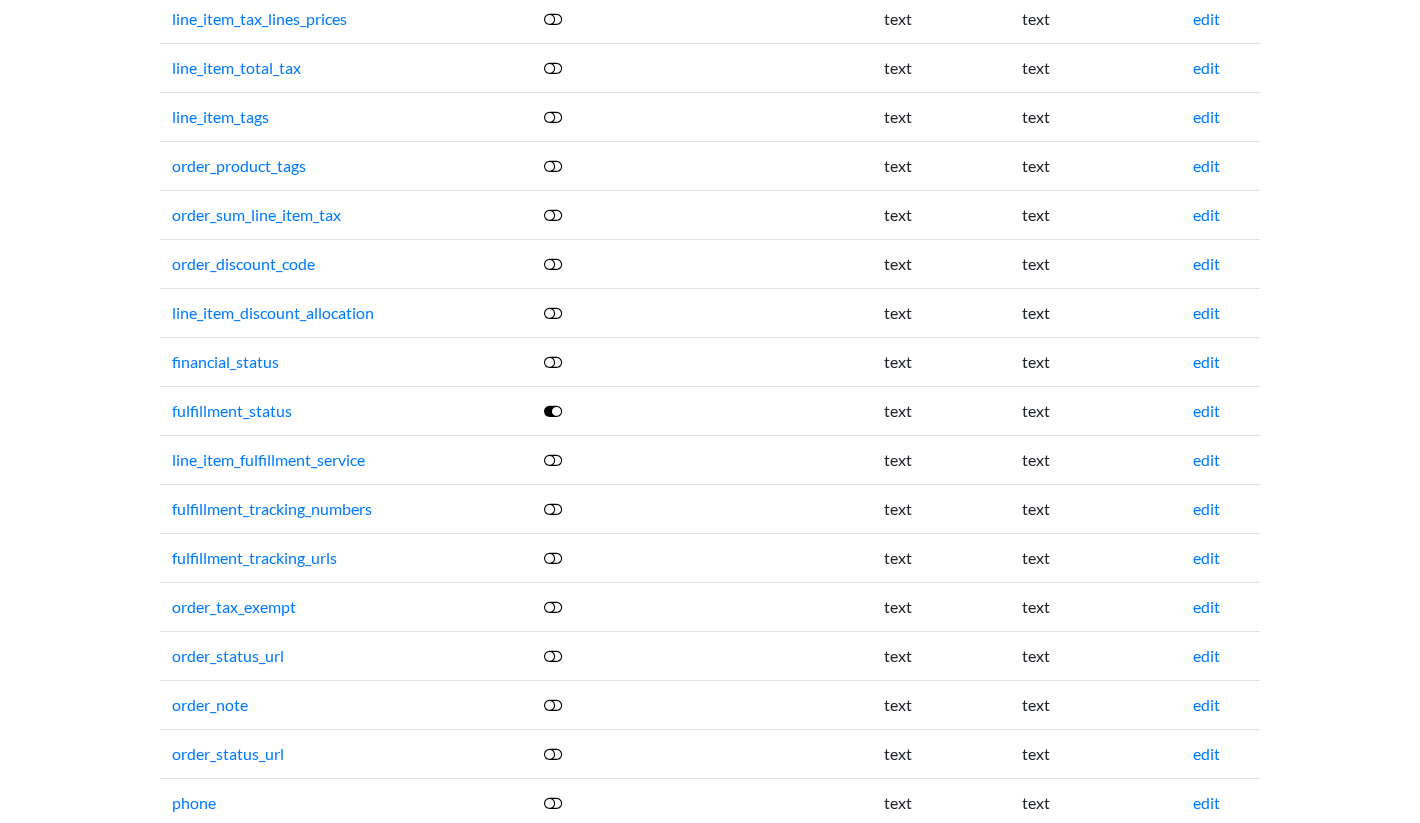 scroll, scrollTop: 2430, scrollLeft: 0, axis: vertical 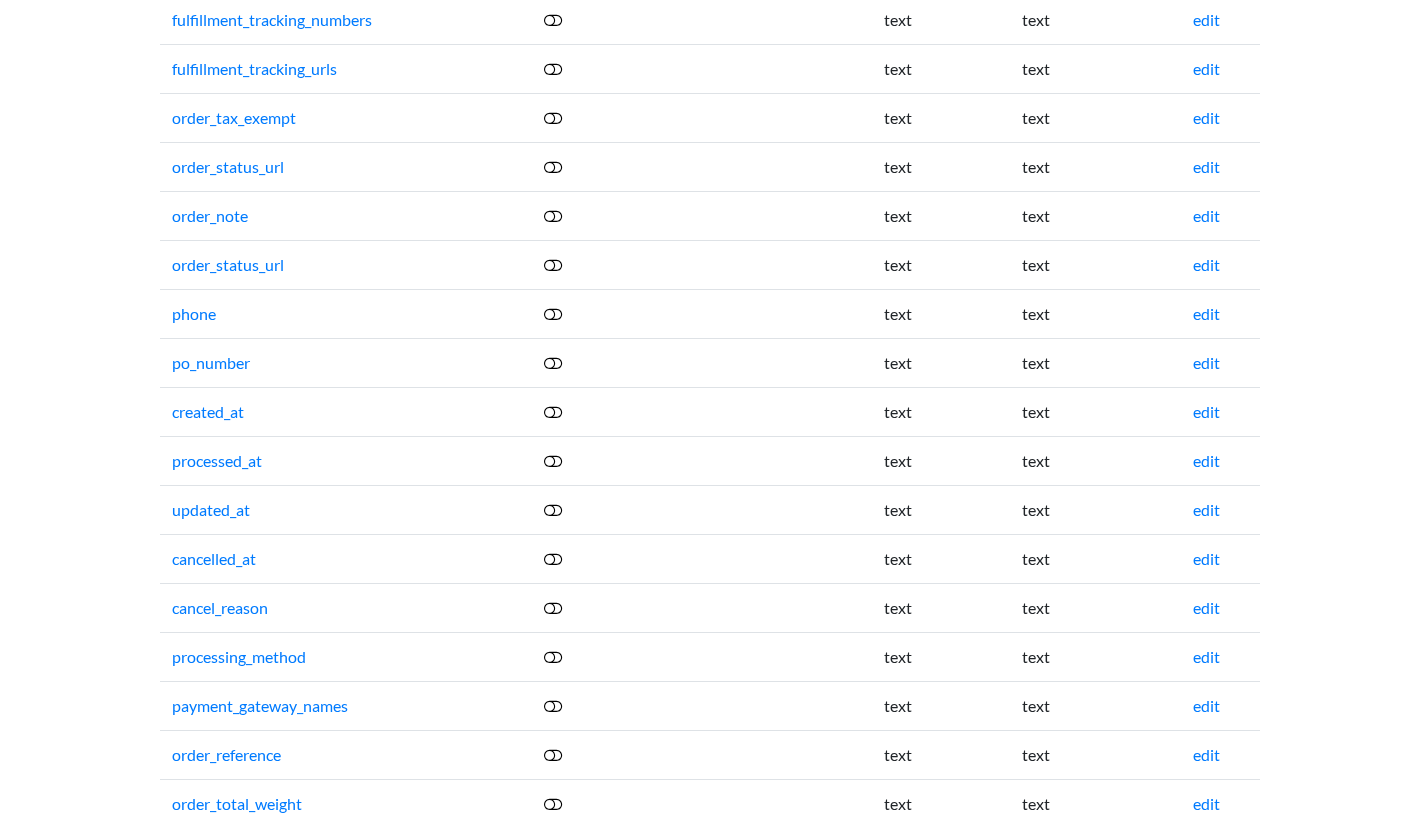 click at bounding box center (553, 412) 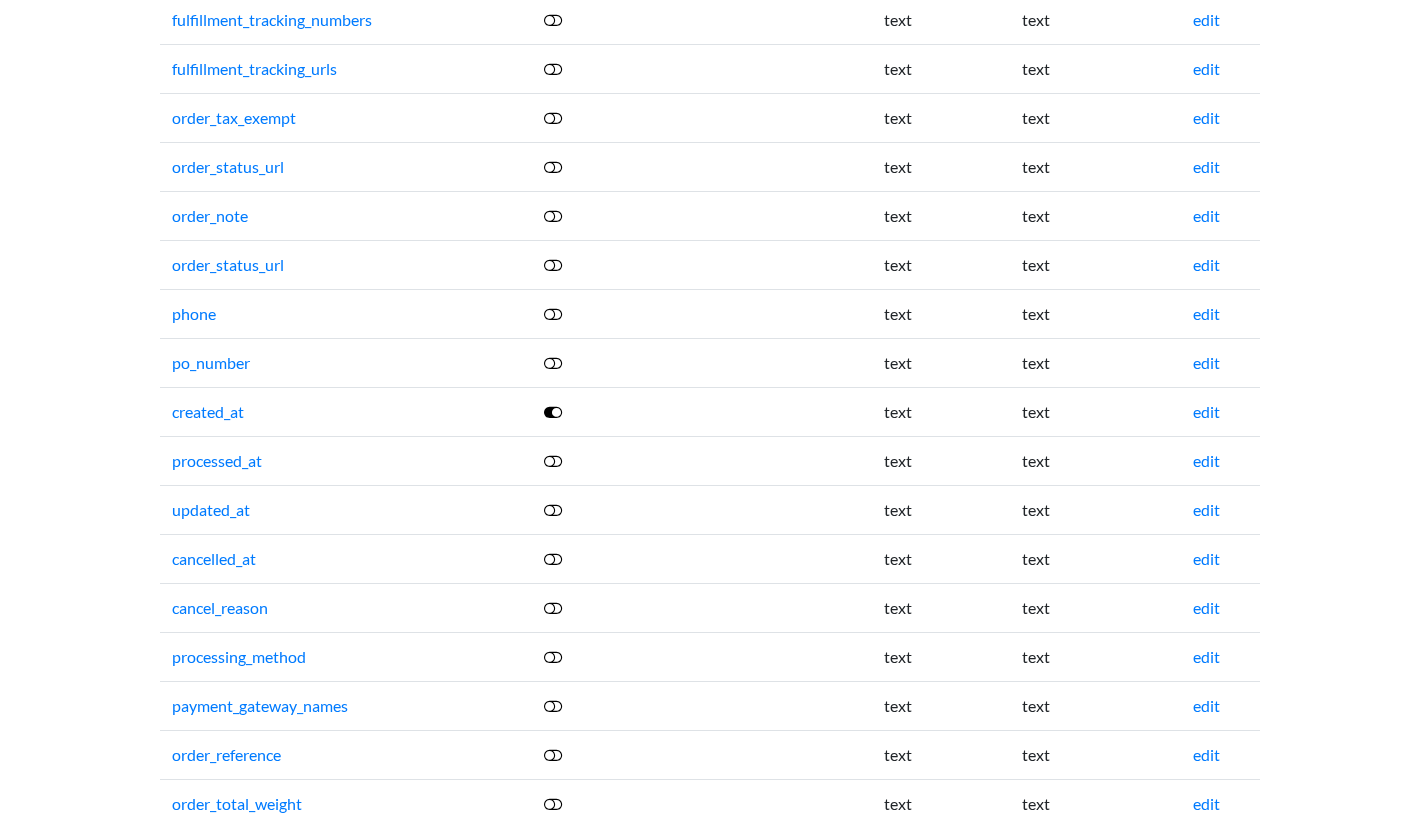 click at bounding box center (554, 411) 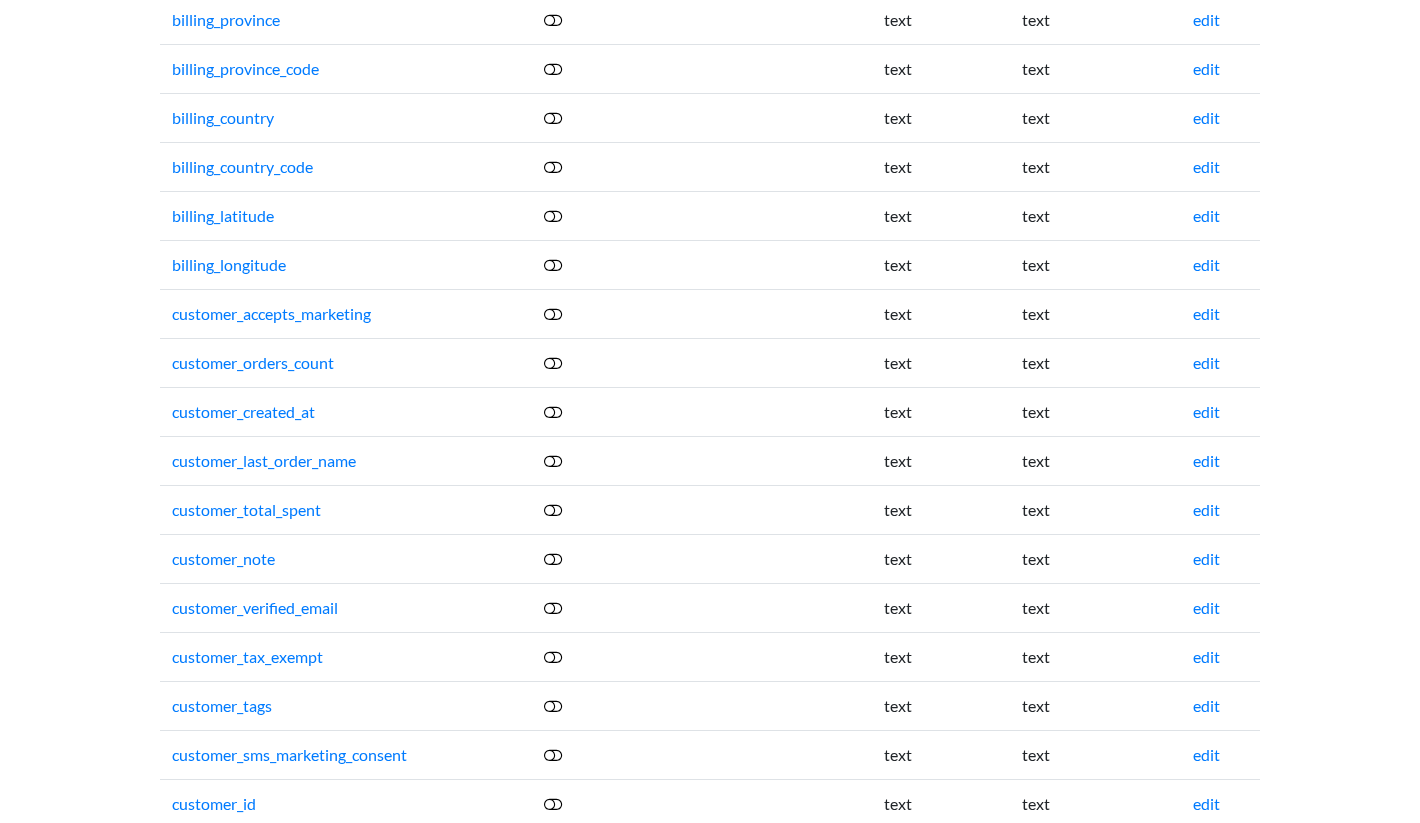scroll, scrollTop: 2528, scrollLeft: 0, axis: vertical 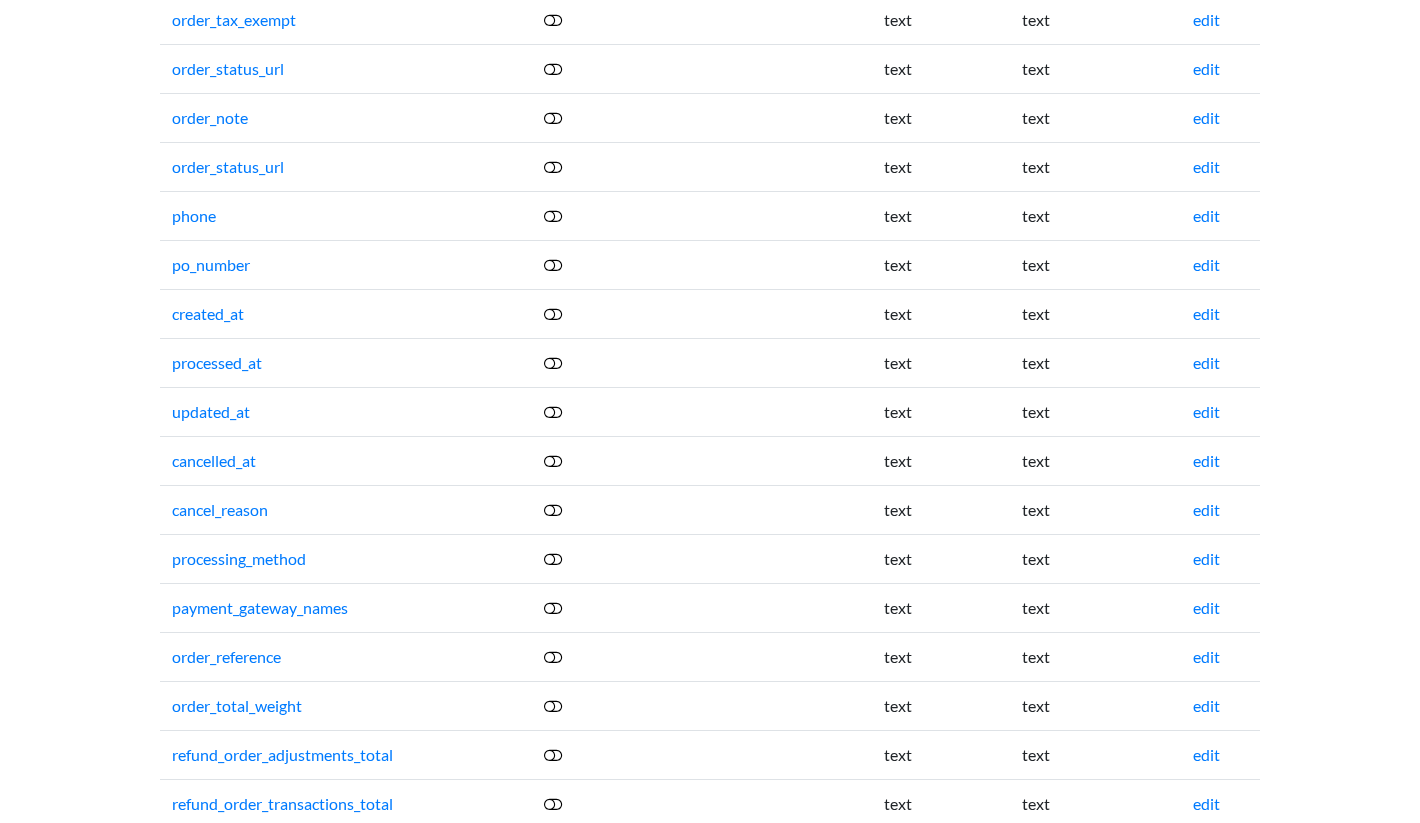 click at bounding box center [553, 412] 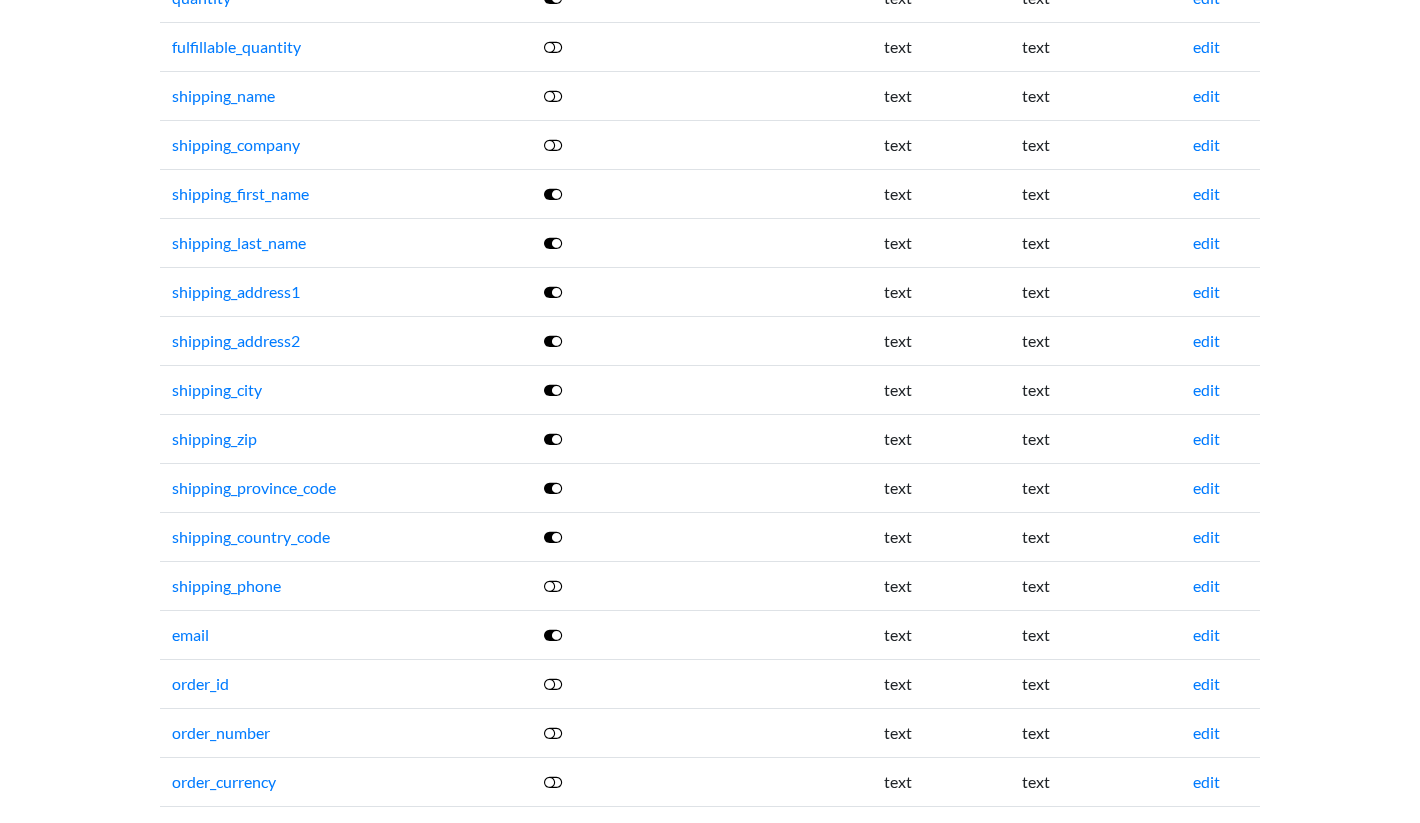 scroll, scrollTop: 0, scrollLeft: 0, axis: both 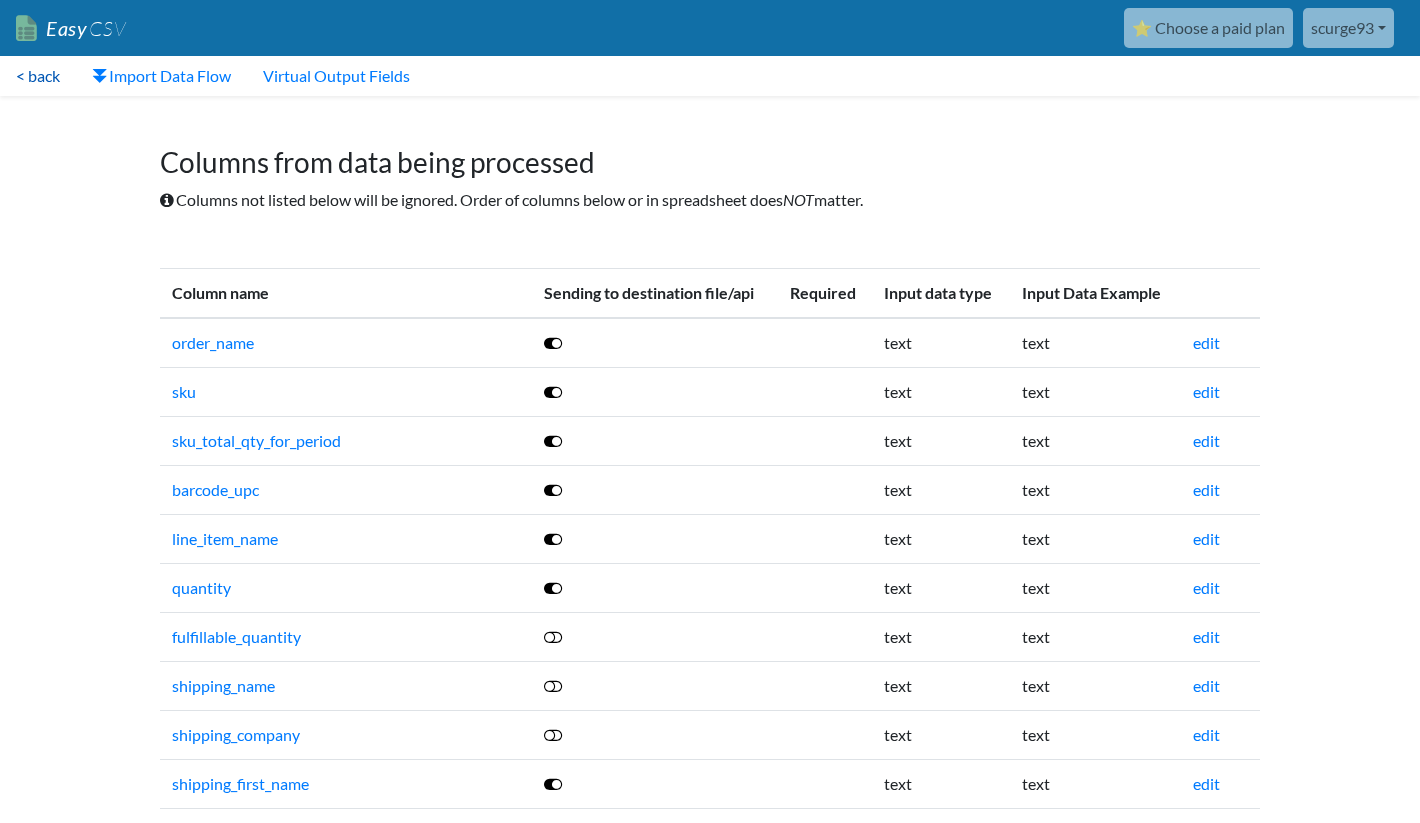 click on "< back" at bounding box center (38, 76) 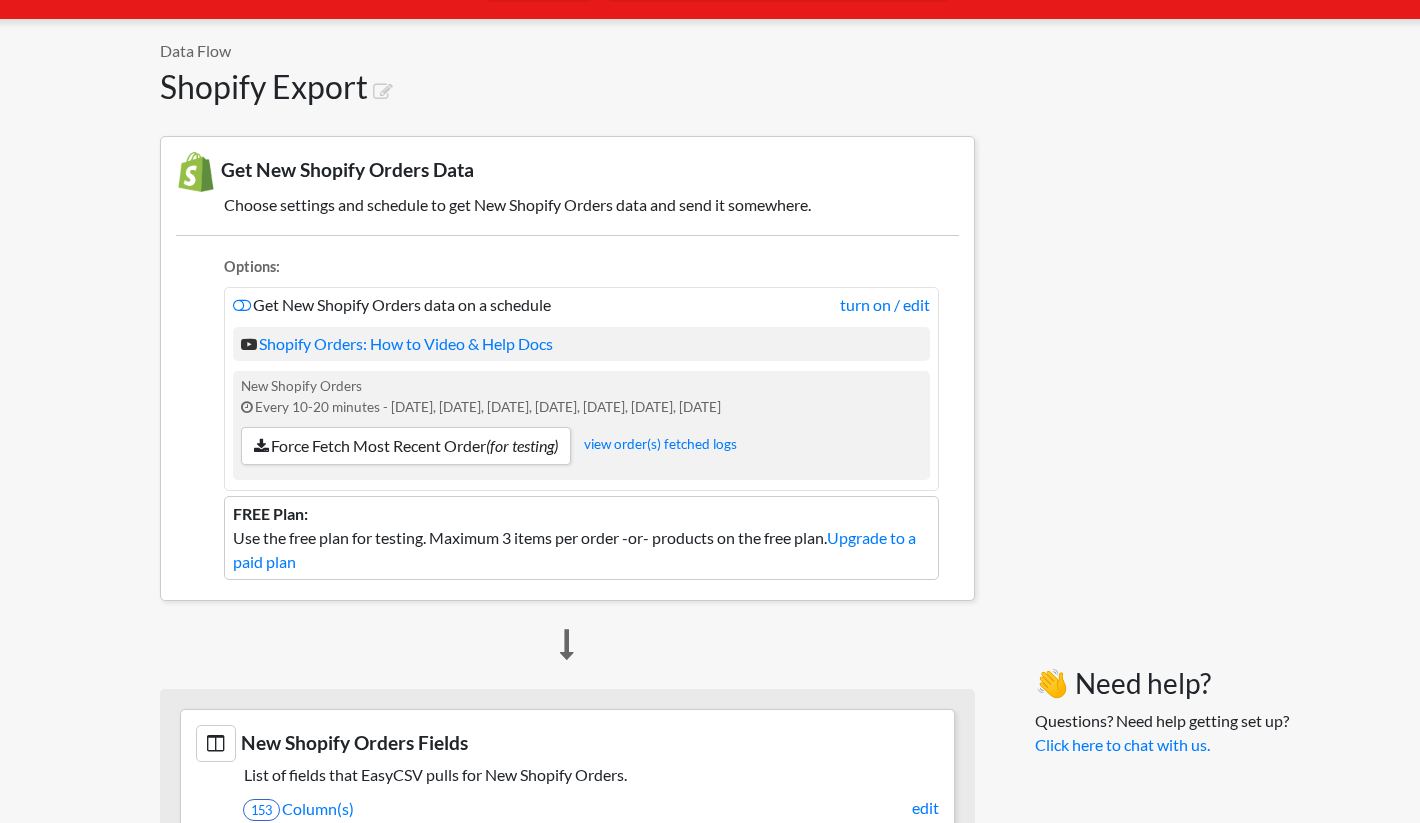 scroll, scrollTop: 255, scrollLeft: 0, axis: vertical 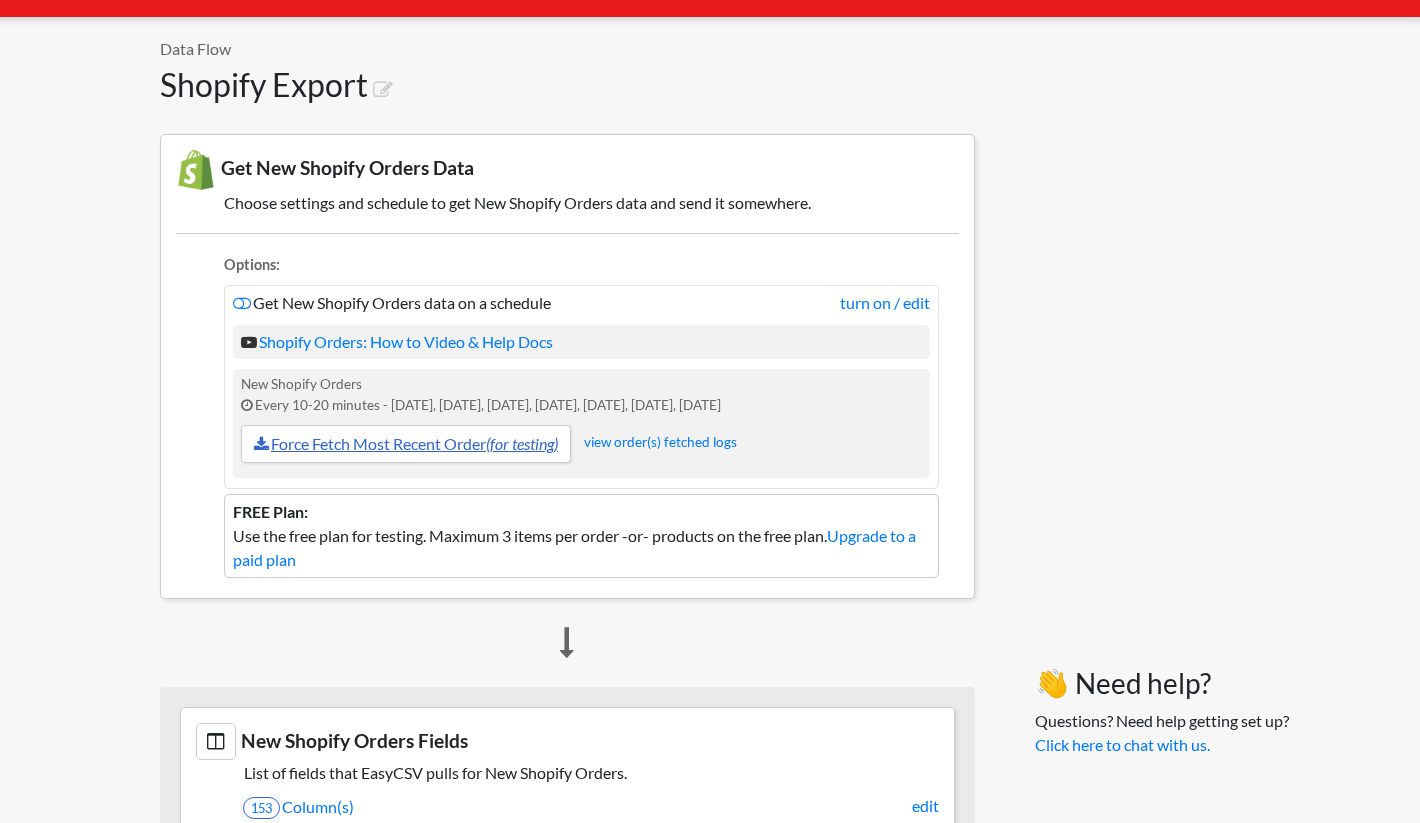 click on "Force Fetch Most Recent Order  (for testing)" at bounding box center (406, 444) 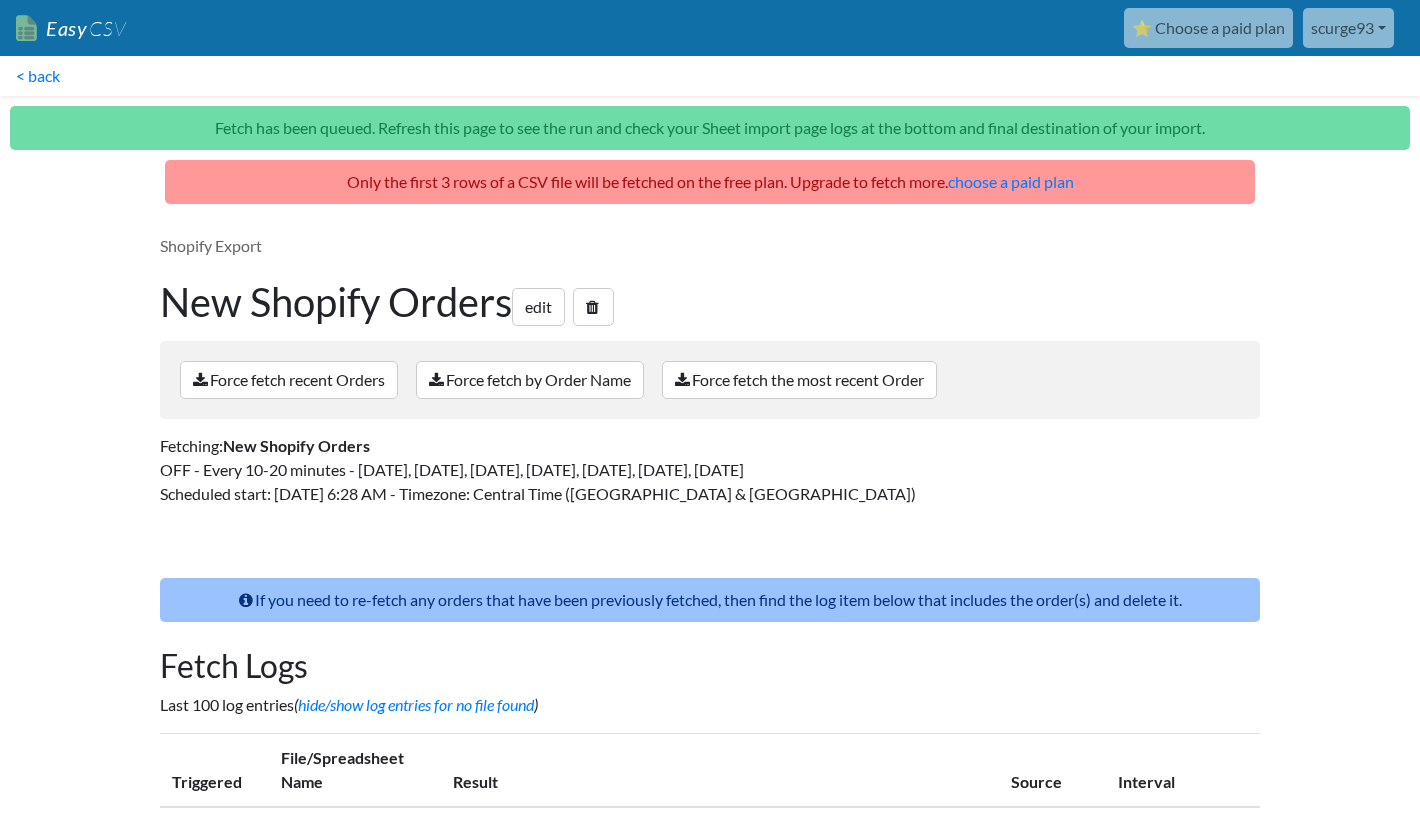 scroll, scrollTop: 120, scrollLeft: 0, axis: vertical 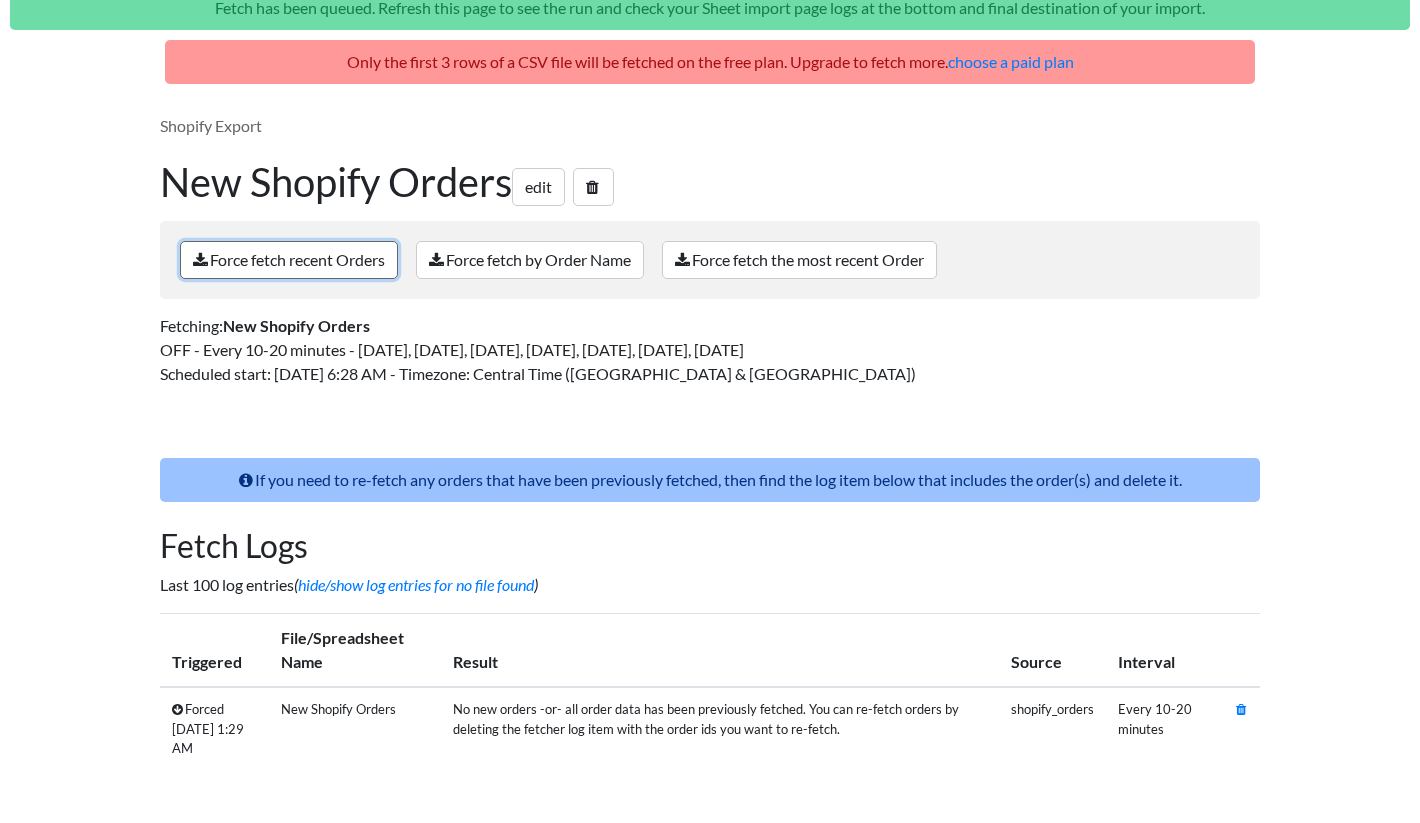 click on "Force fetch recent Orders" at bounding box center (289, 260) 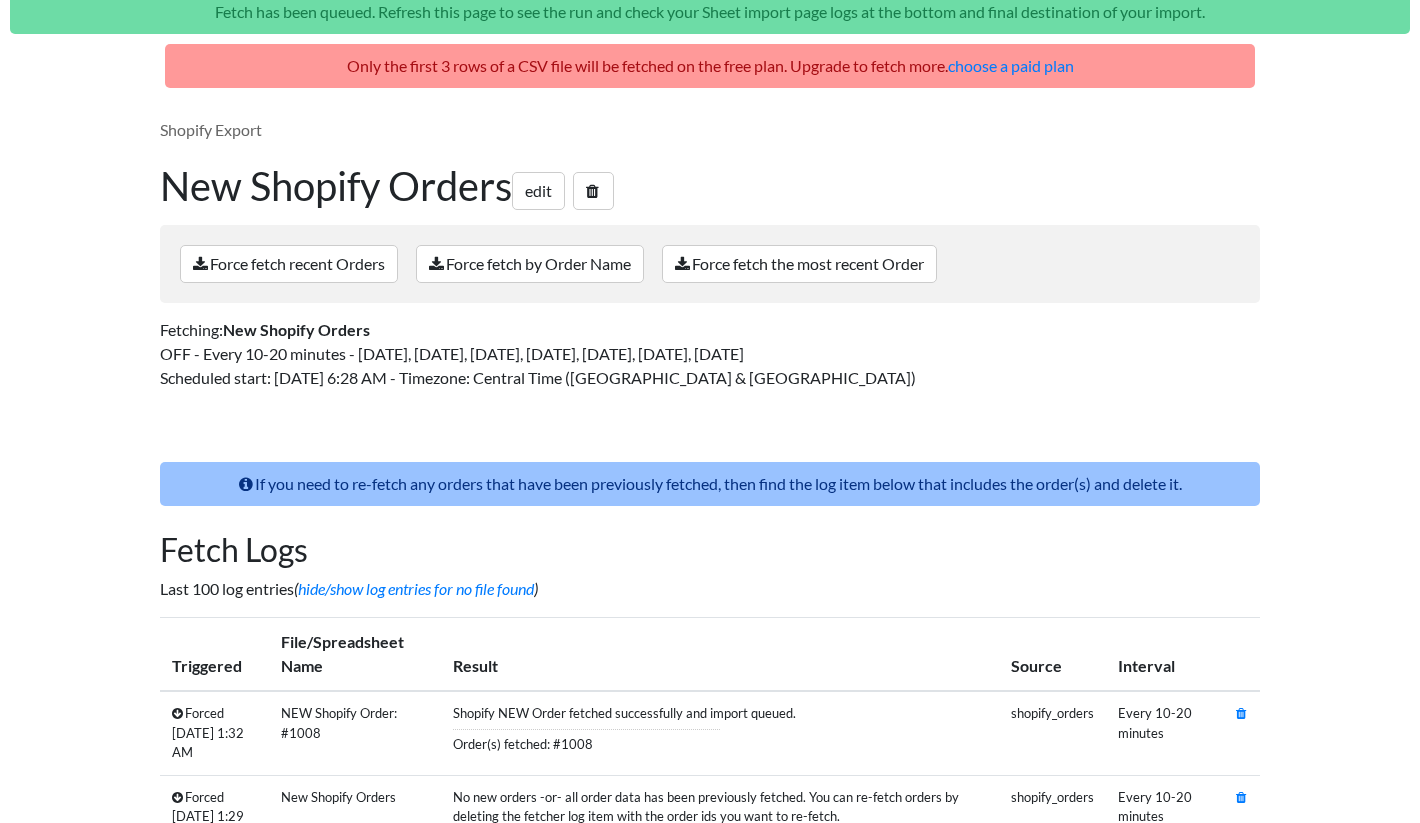 scroll, scrollTop: 204, scrollLeft: 0, axis: vertical 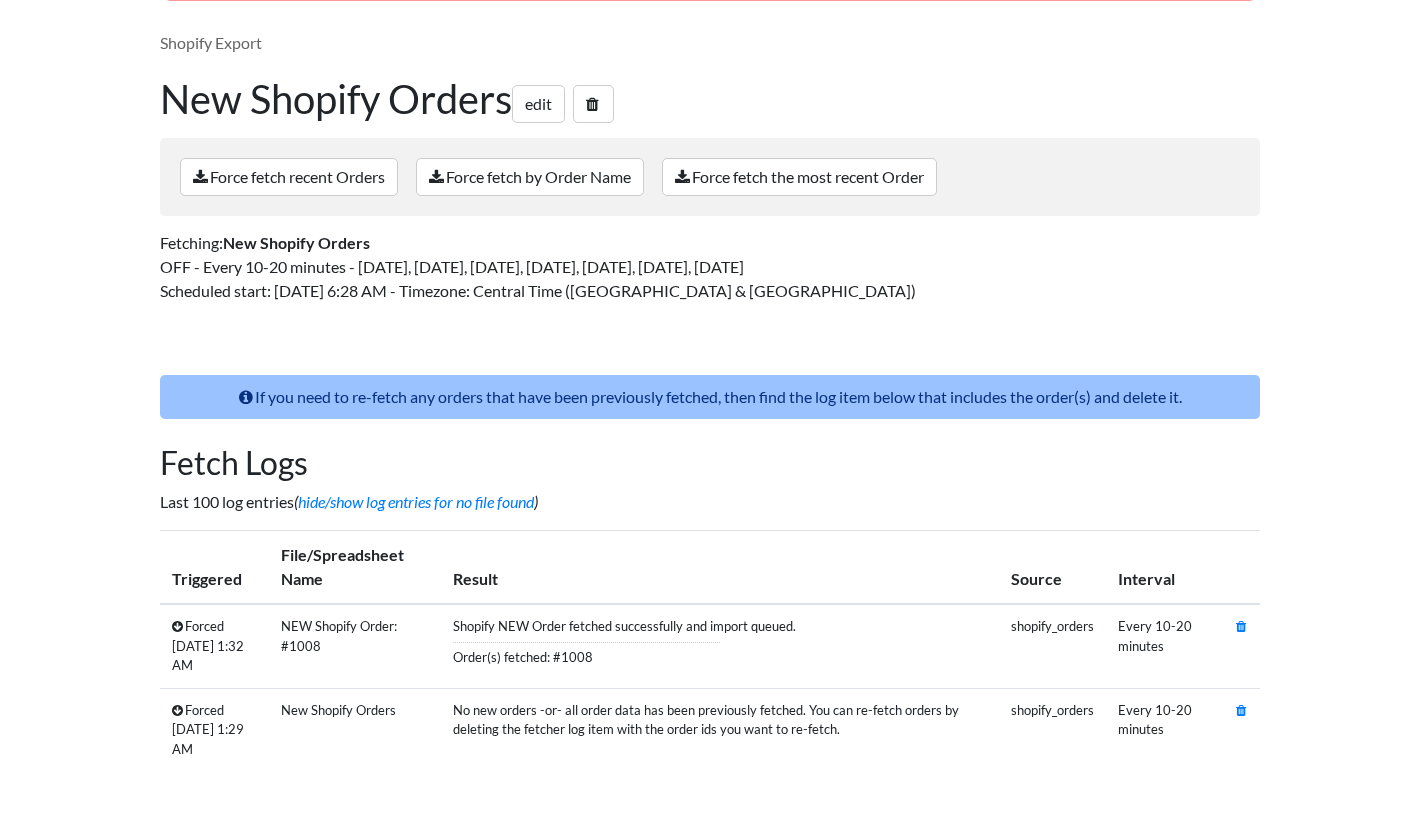 click on "Fetch Logs
Last 100 log entries  ( hide/show log entries for no file found )
Triggered
File/Spreadsheet Name
Result
Source
Interval
Forced
[DATE]  1:32 AM
NEW Shopify Order: #1008
Shopify NEW Order fetched successfully and import queued.
Order(s) fetched: #1008
shopify_orders
Every 10-20 minutes
Forced
[DATE]  1:29 AM
New Shopify Orders
shopify_orders" at bounding box center [710, 607] 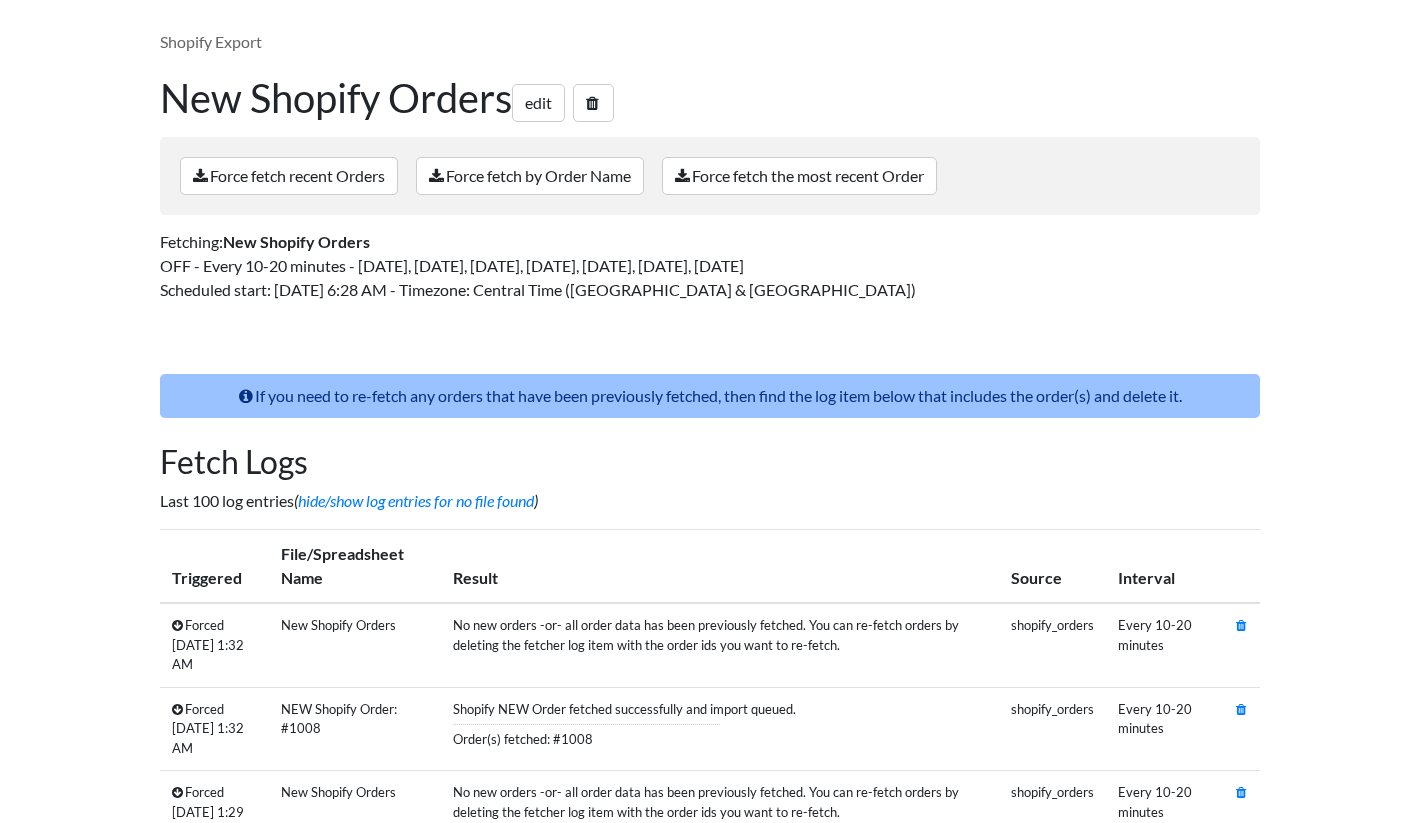 scroll, scrollTop: 233, scrollLeft: 0, axis: vertical 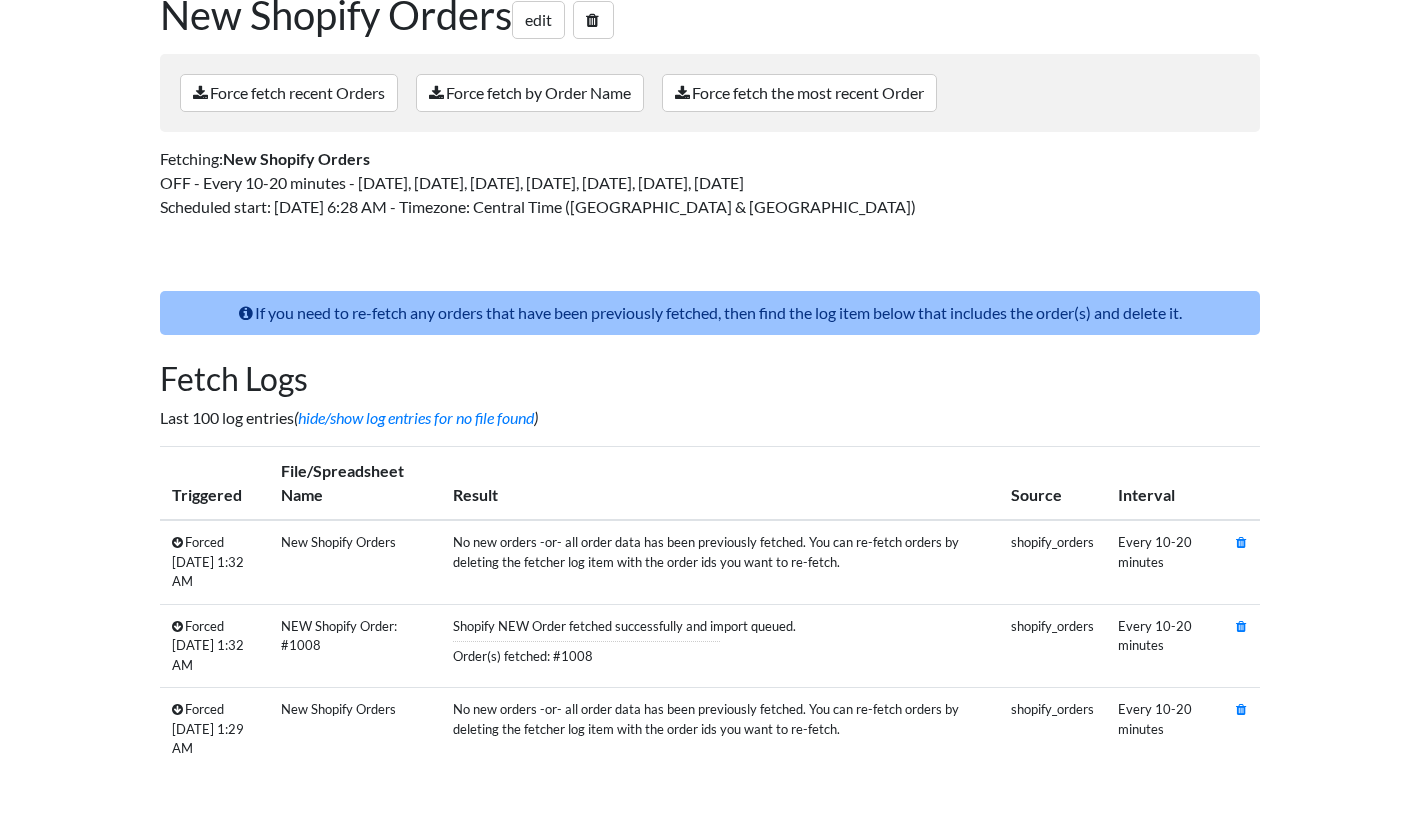 click on "Fetch Logs" at bounding box center [710, 379] 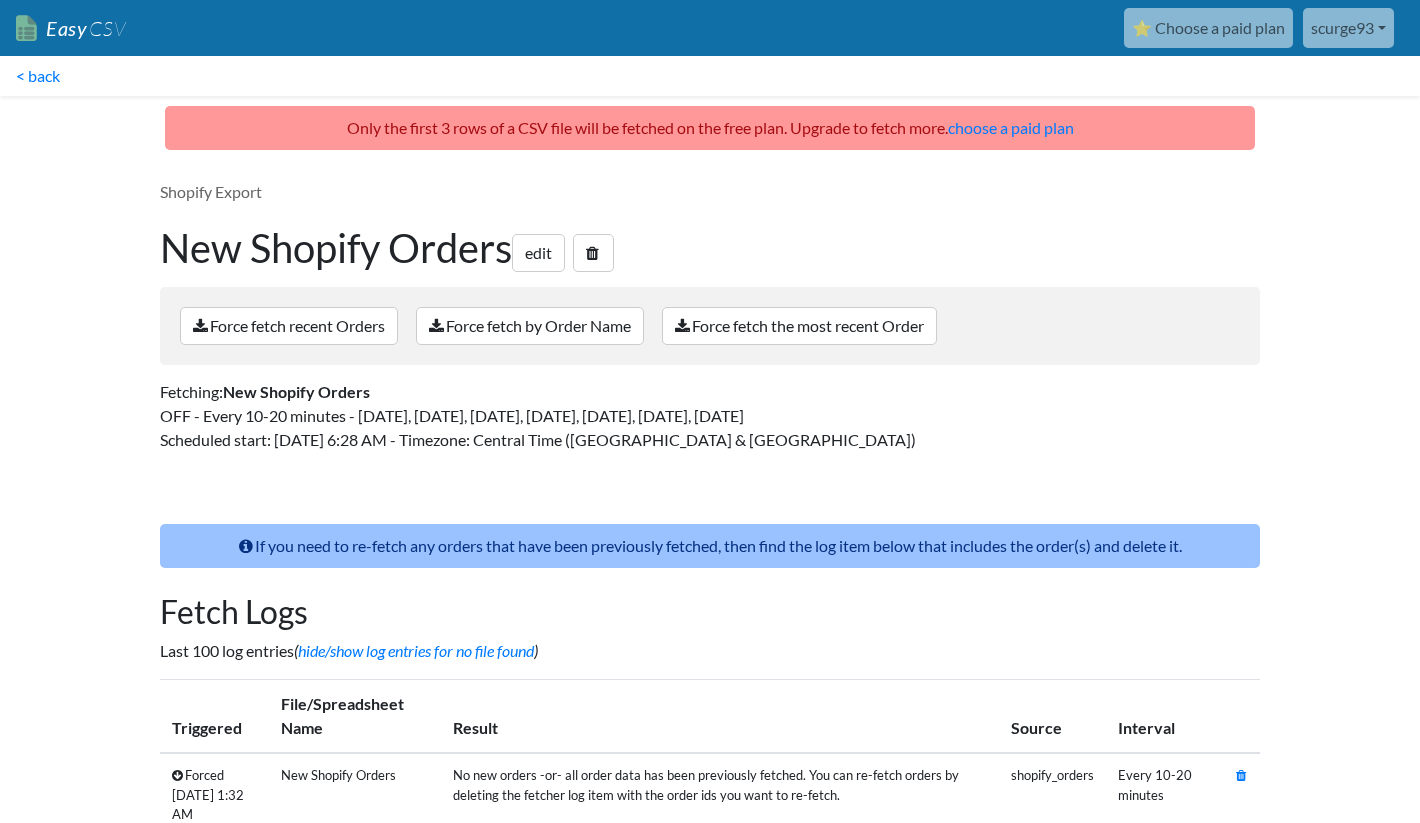 scroll, scrollTop: 233, scrollLeft: 0, axis: vertical 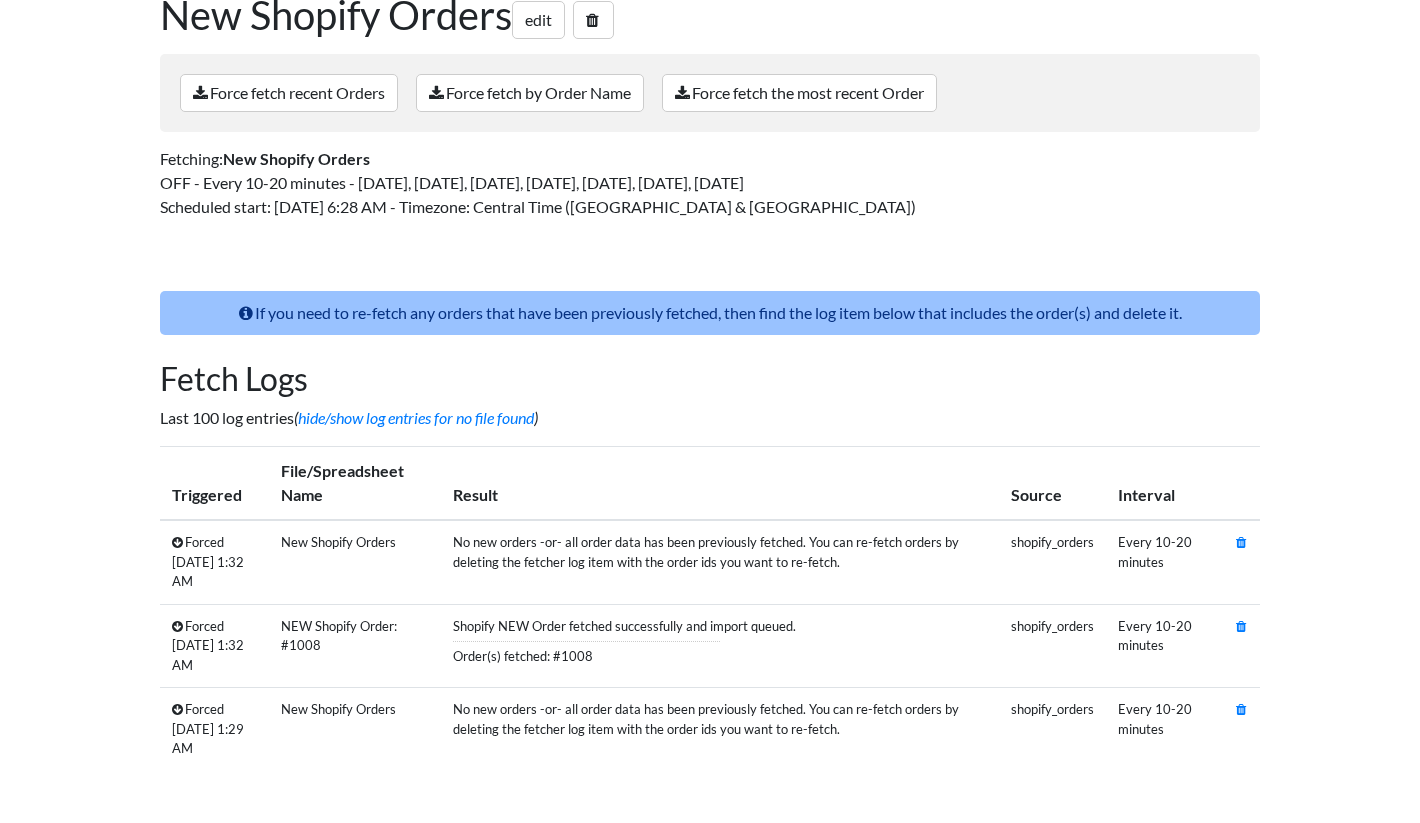 click on "Last 100 log entries  ( hide/show log entries for no file found )" at bounding box center [710, 418] 